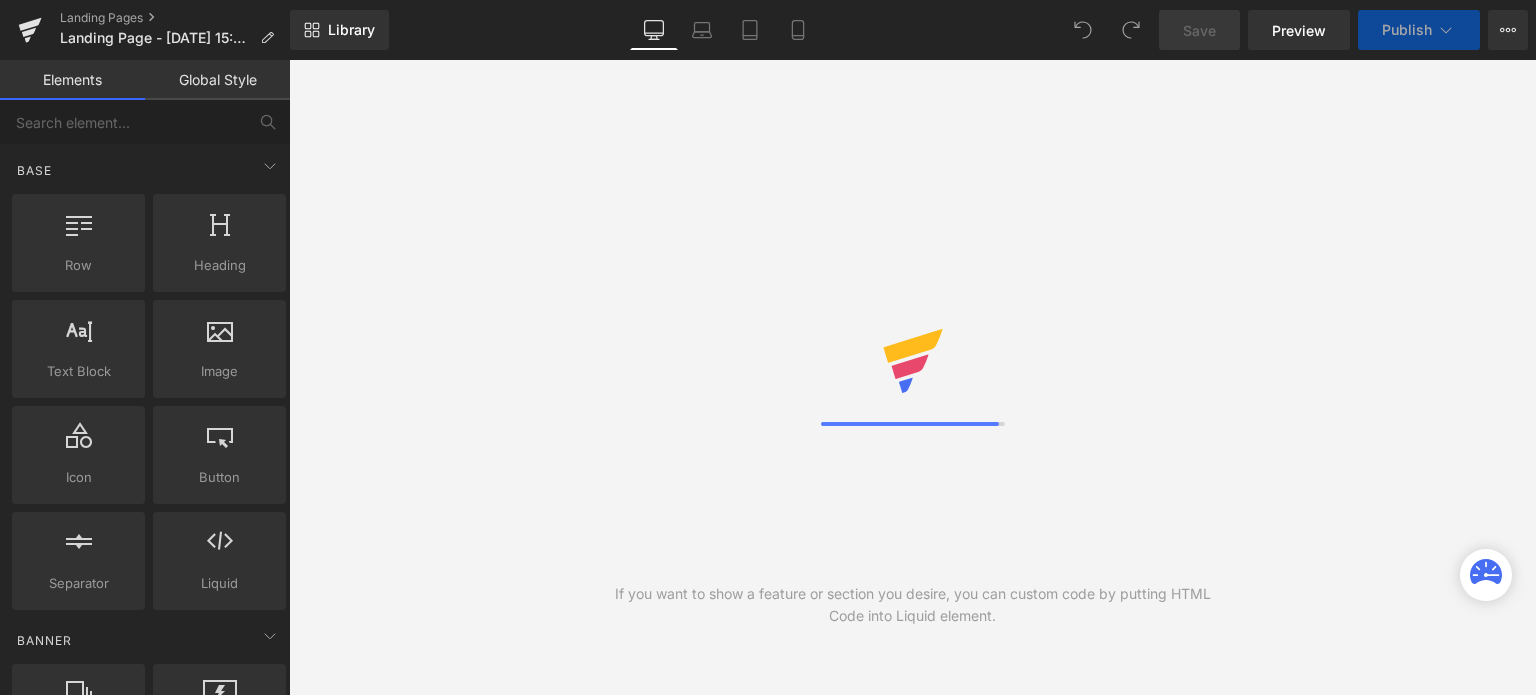 scroll, scrollTop: 0, scrollLeft: 0, axis: both 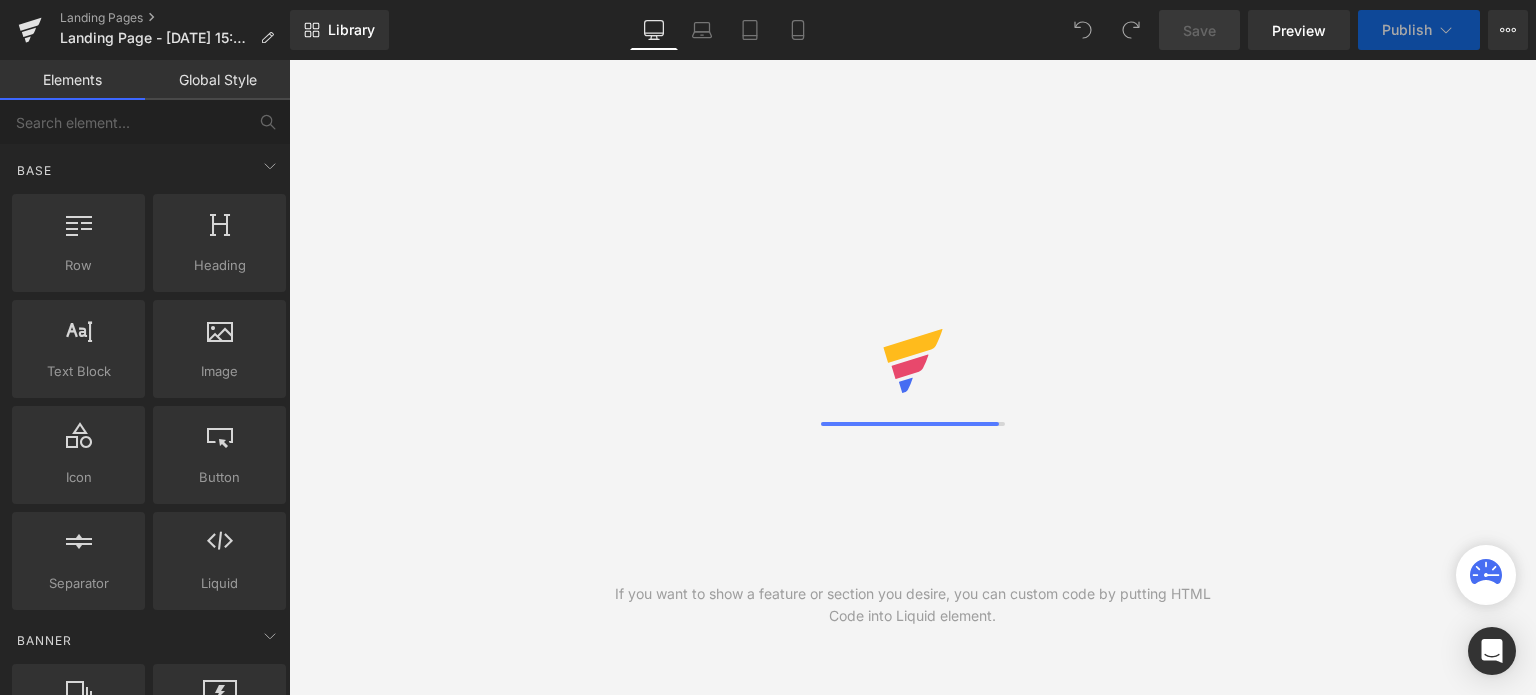 click on "Global Style" at bounding box center [217, 80] 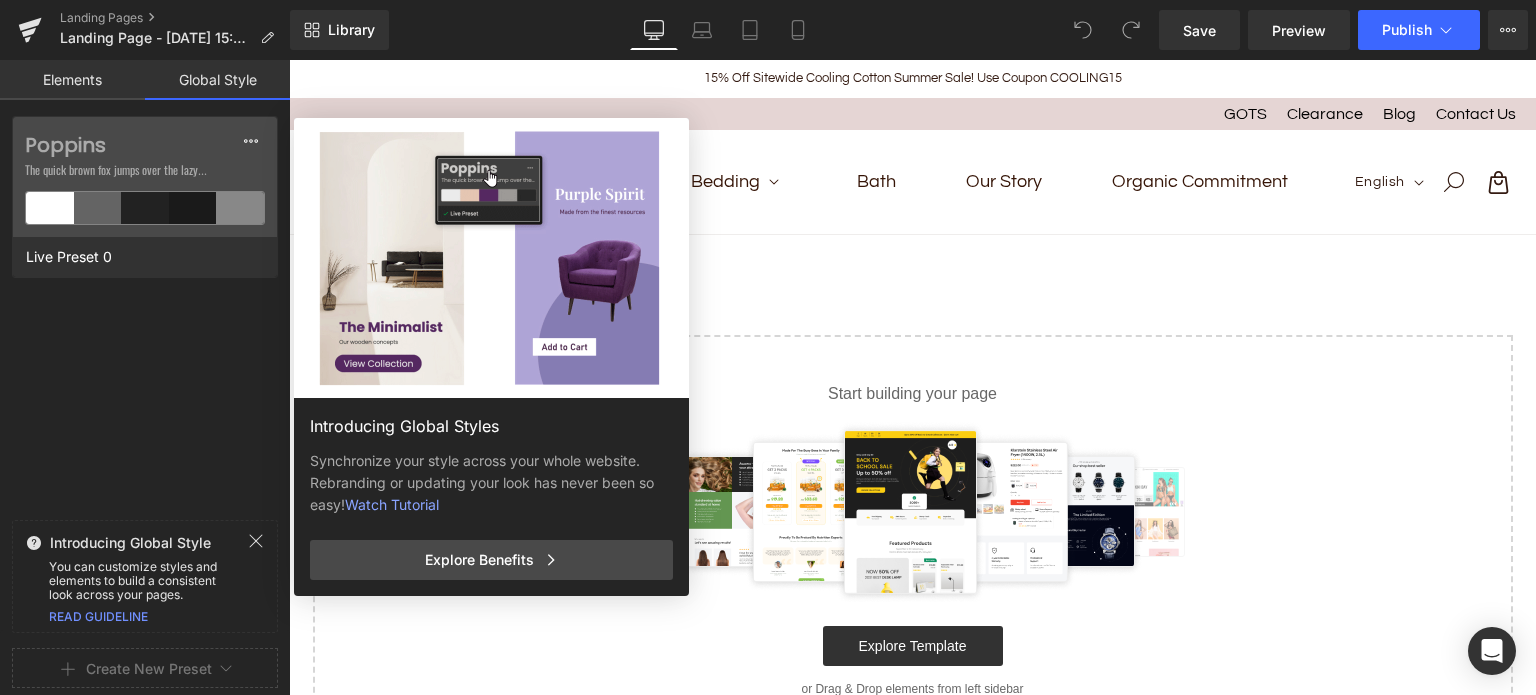 click on "Elements" at bounding box center (72, 80) 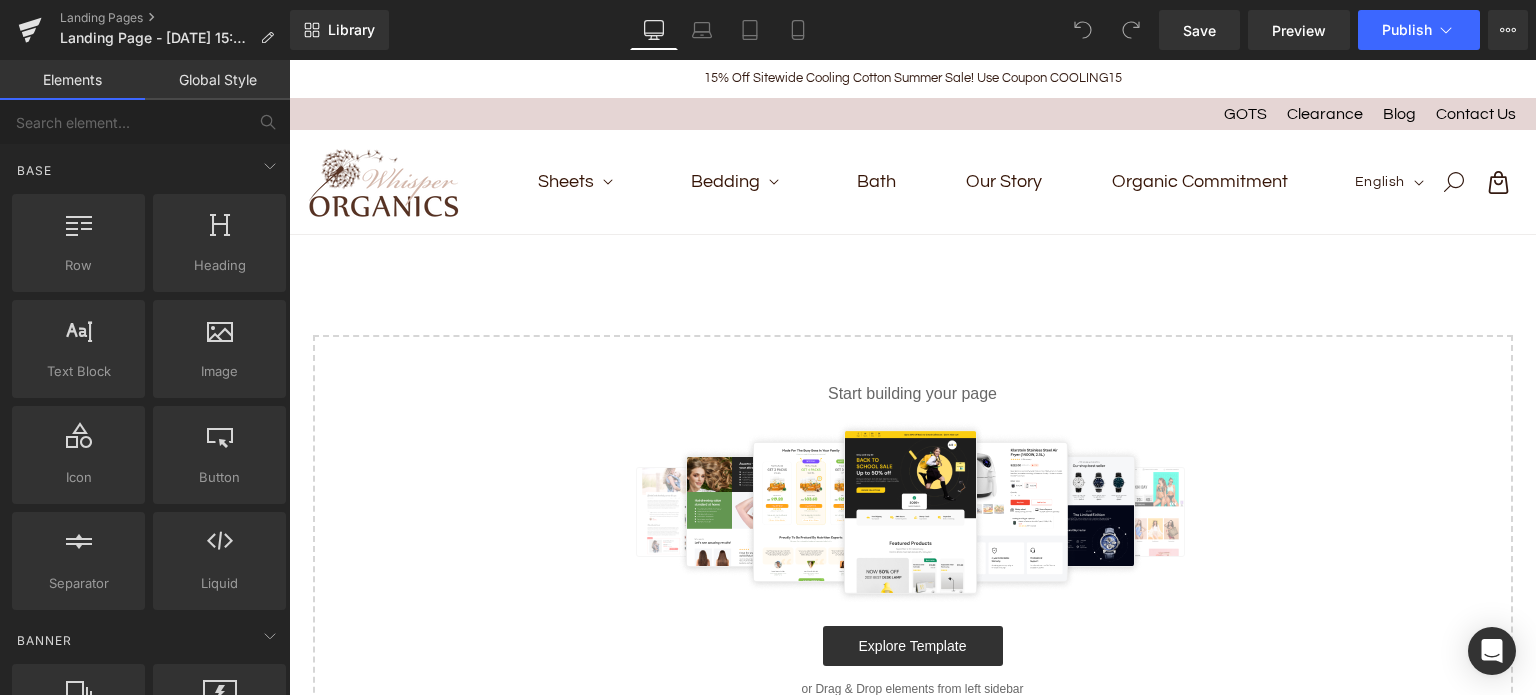 scroll, scrollTop: 0, scrollLeft: 0, axis: both 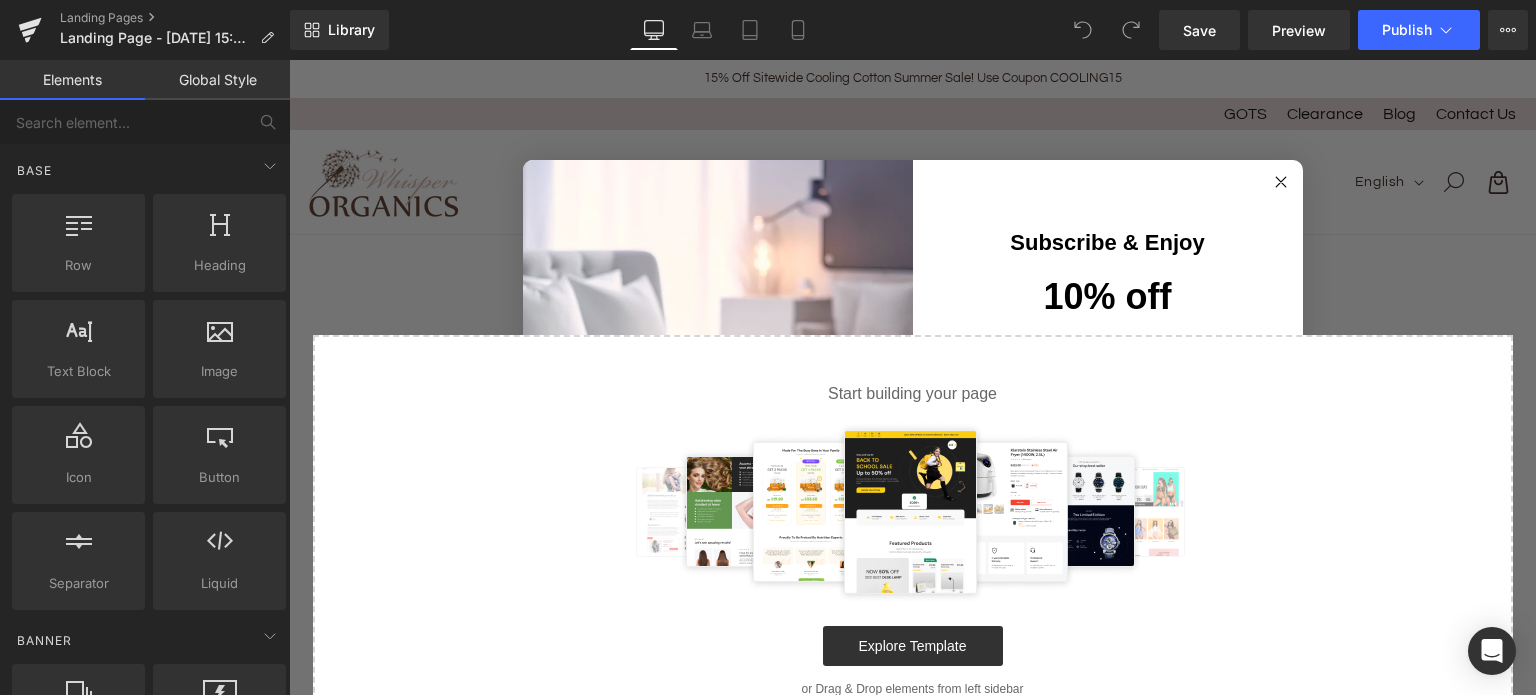 click 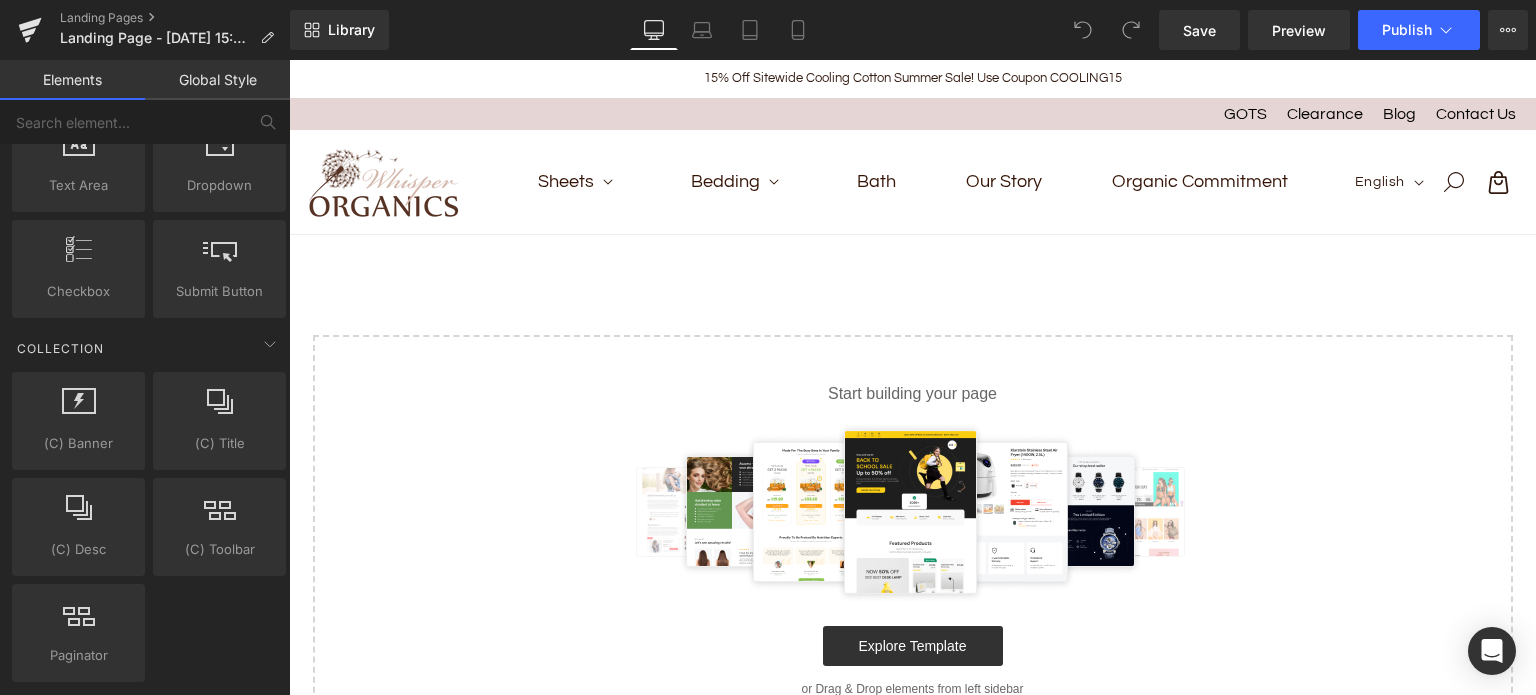 scroll, scrollTop: 3144, scrollLeft: 0, axis: vertical 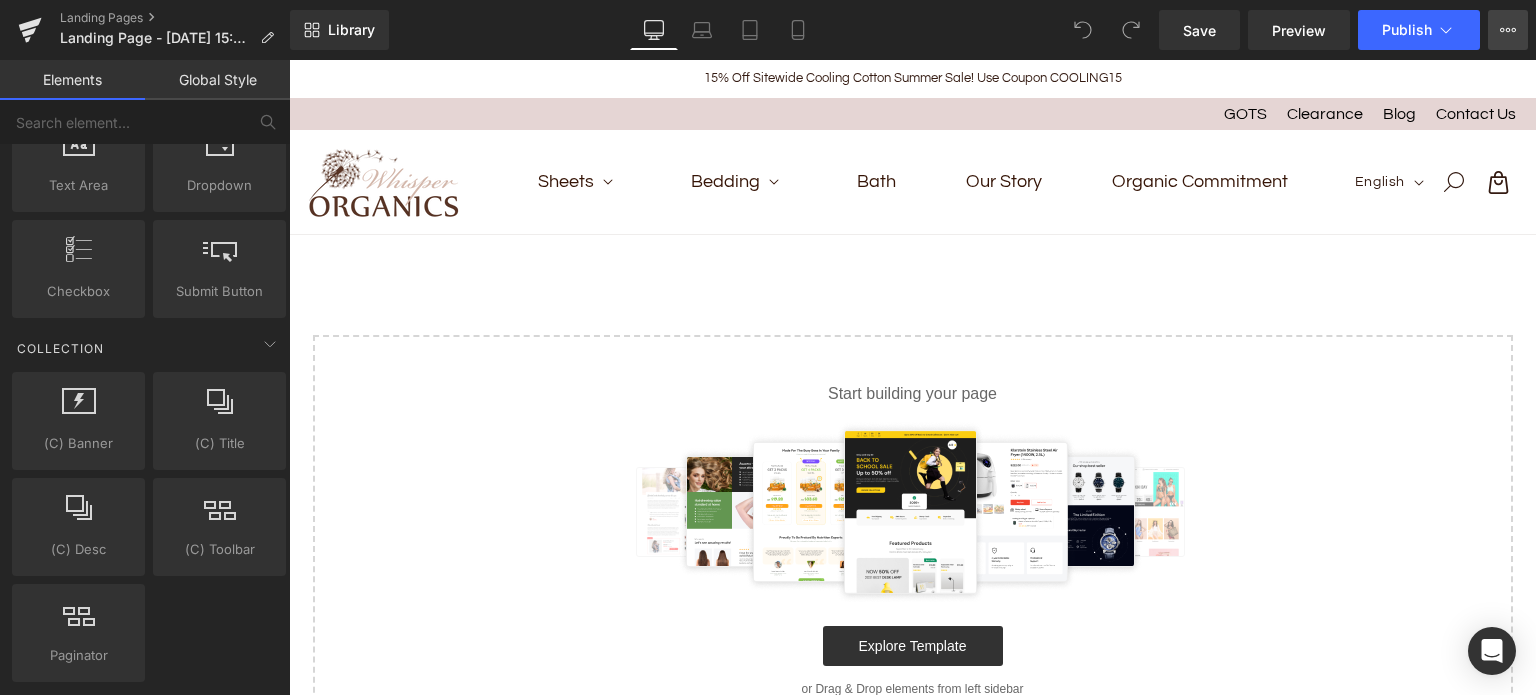 click on "View Live Page View with current Template Save Template to Library Schedule Publish  Optimize  Publish Settings Shortcuts" at bounding box center [1508, 30] 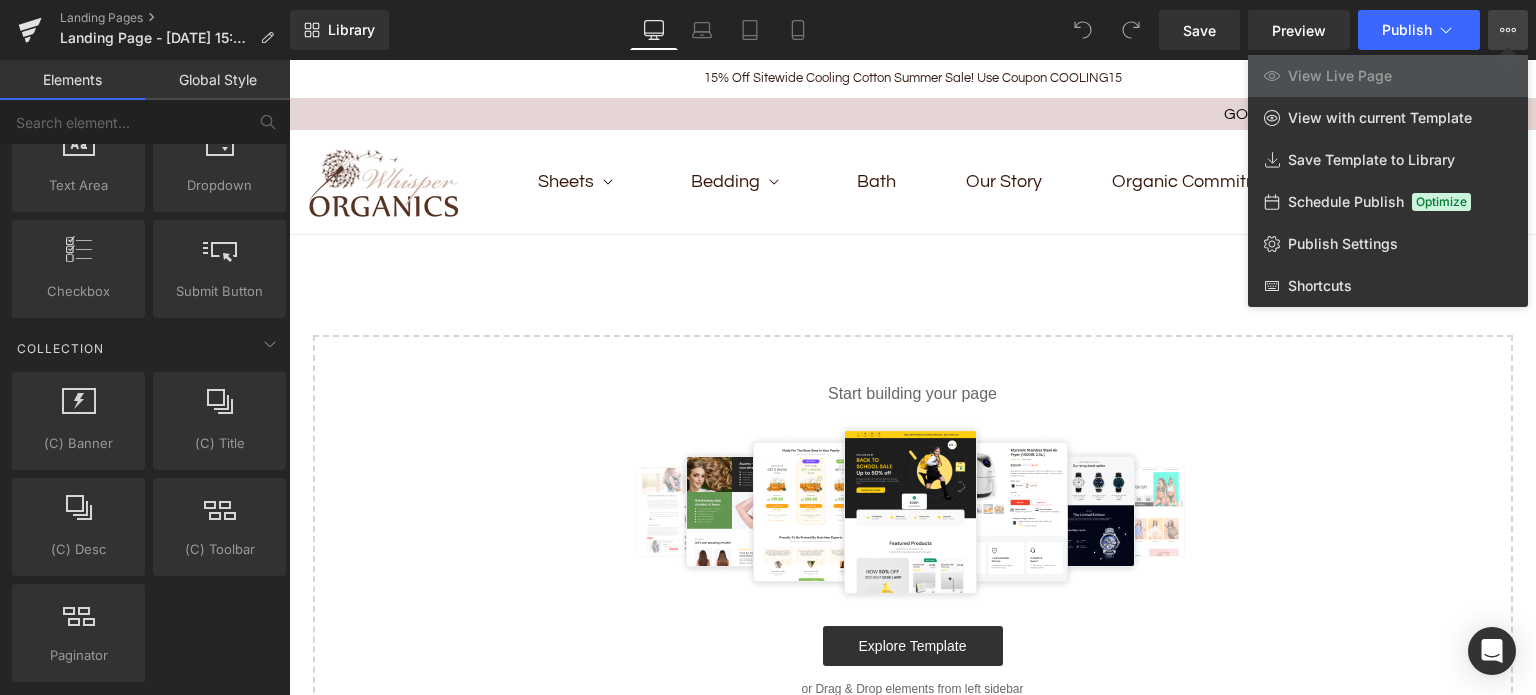 click 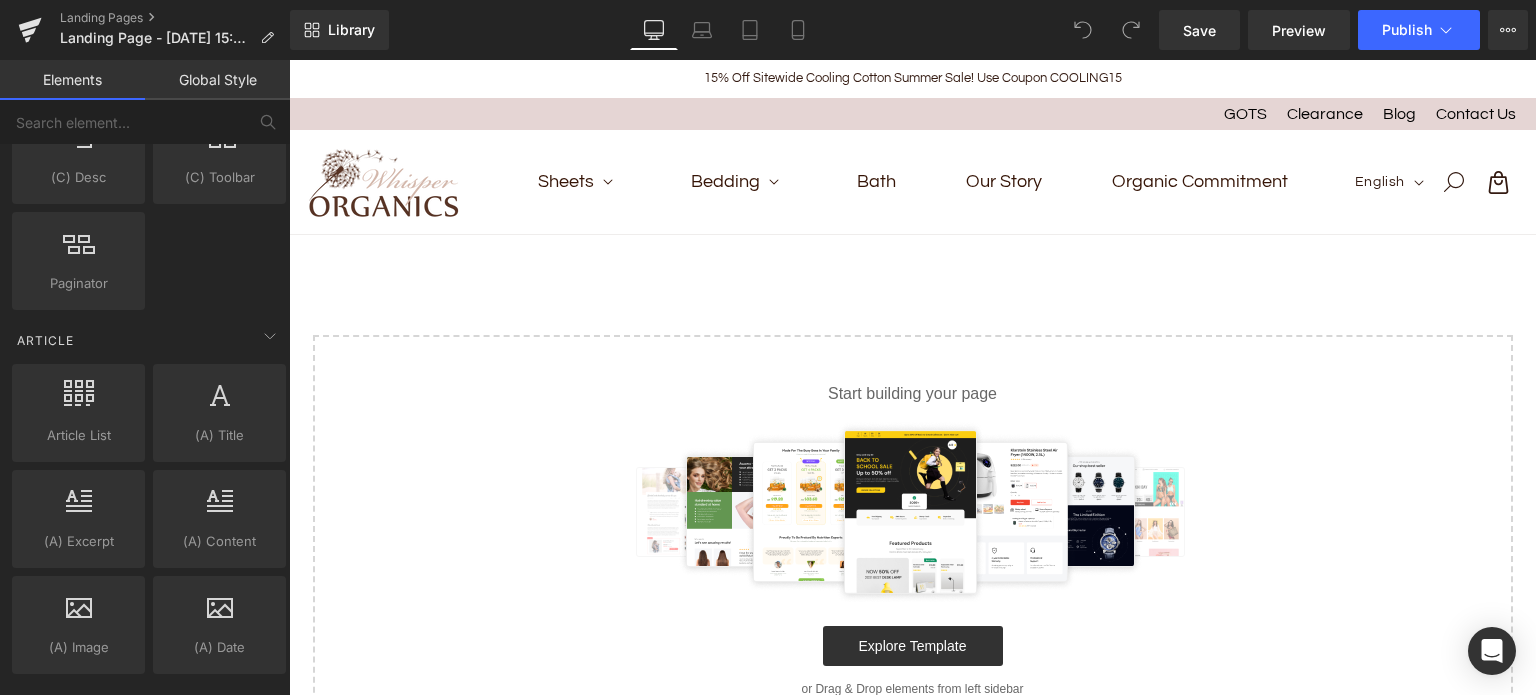 scroll, scrollTop: 3737, scrollLeft: 0, axis: vertical 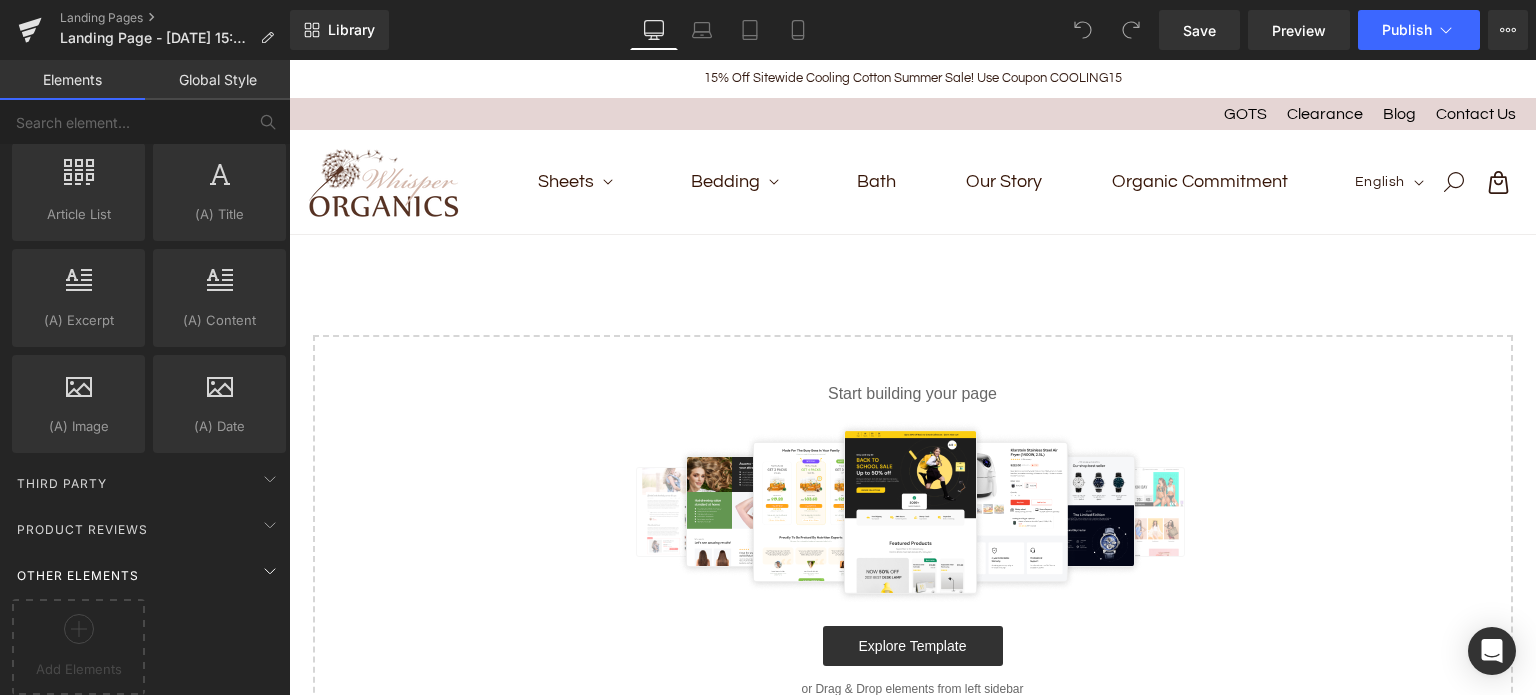 click on "Other Elements" at bounding box center (78, 575) 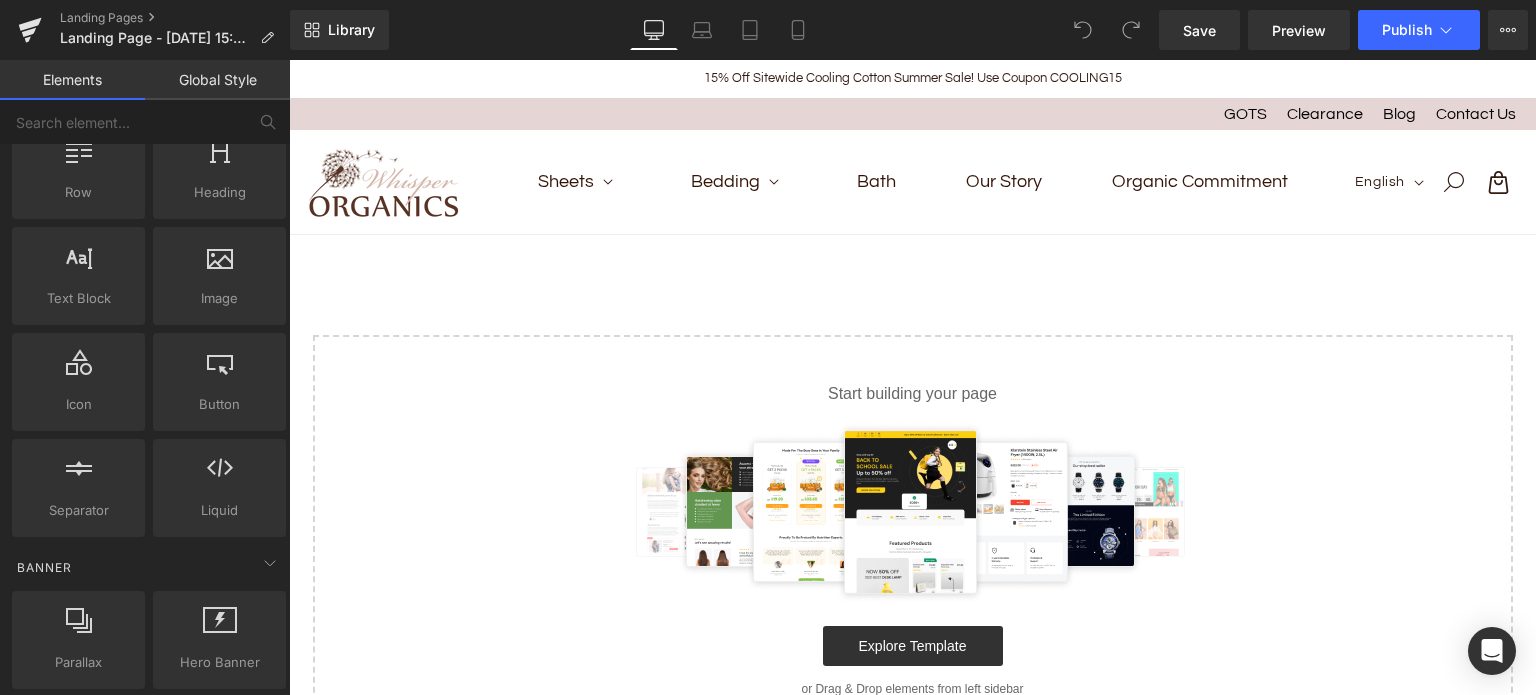 scroll, scrollTop: 0, scrollLeft: 0, axis: both 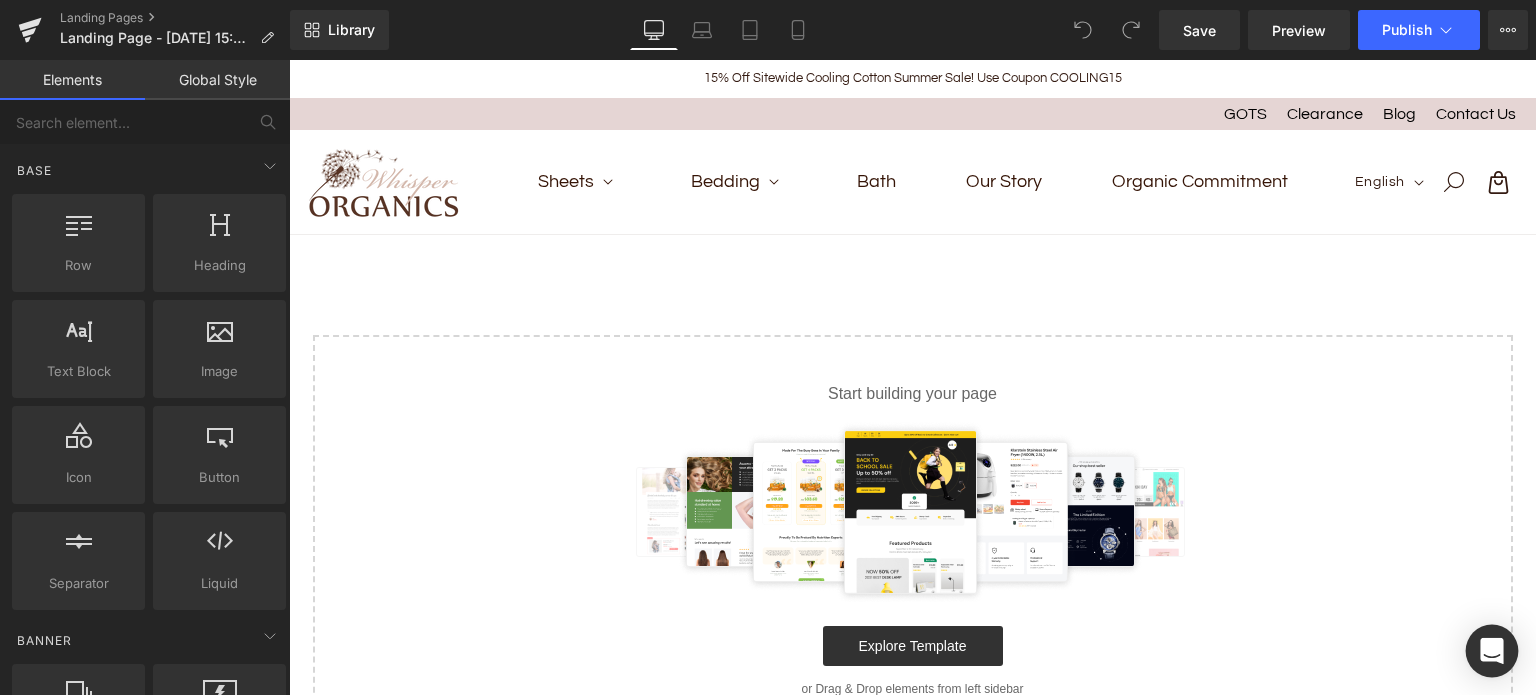 click 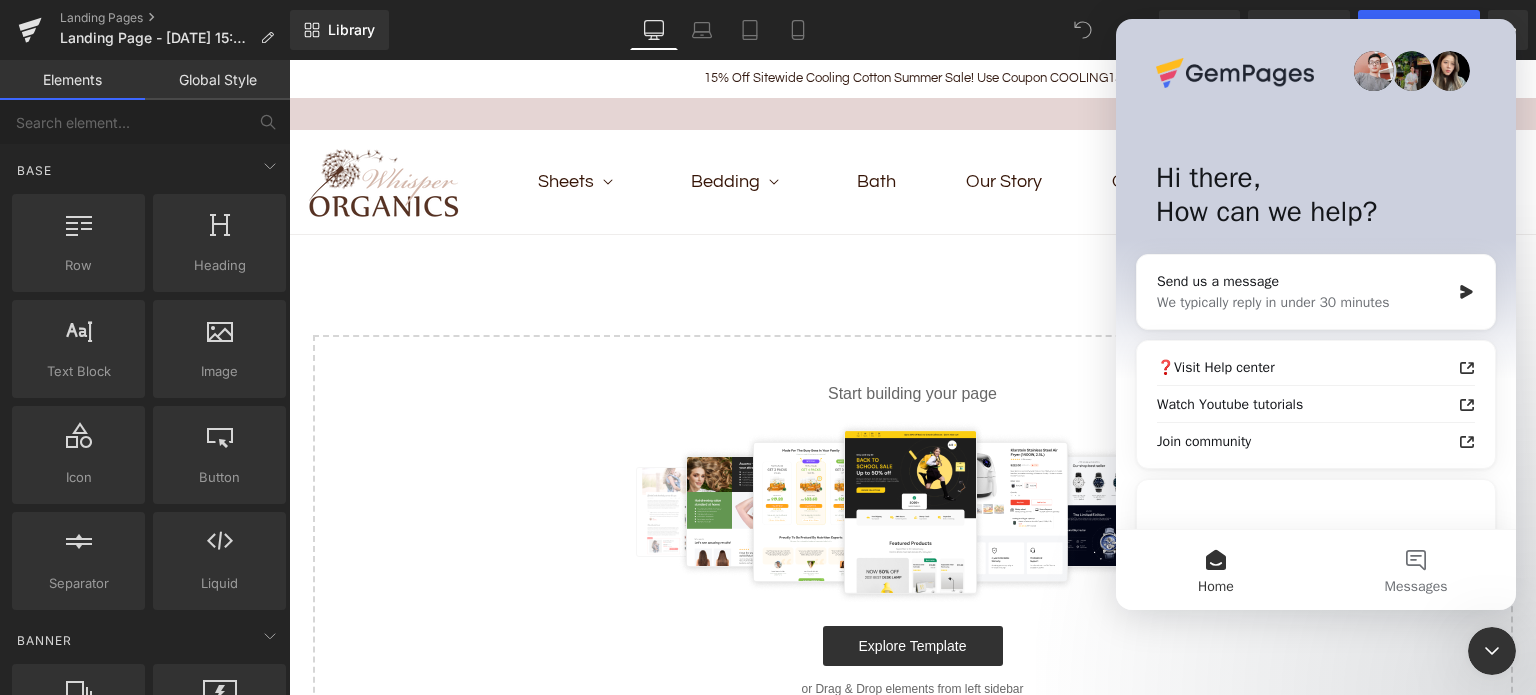 scroll, scrollTop: 0, scrollLeft: 0, axis: both 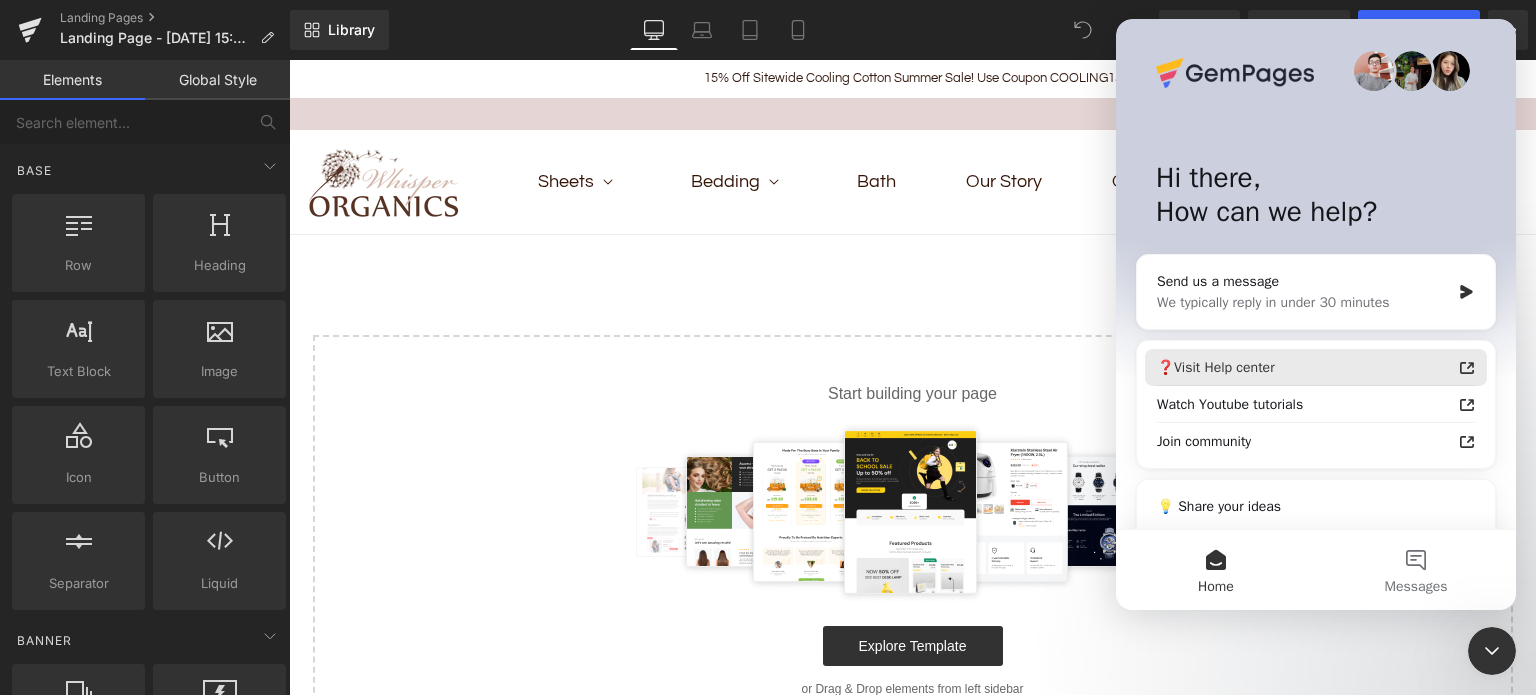 click on "❓Visit Help center" at bounding box center [1304, 367] 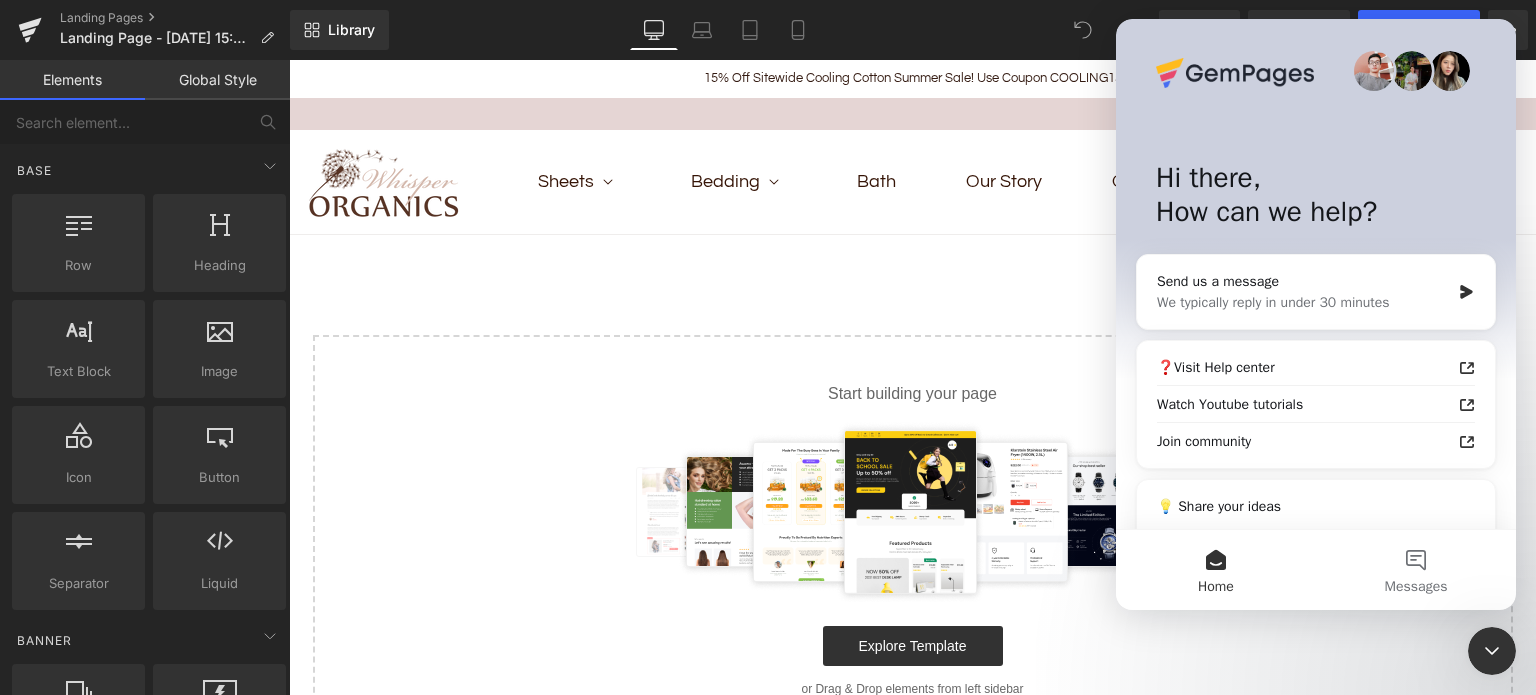 click at bounding box center [768, 317] 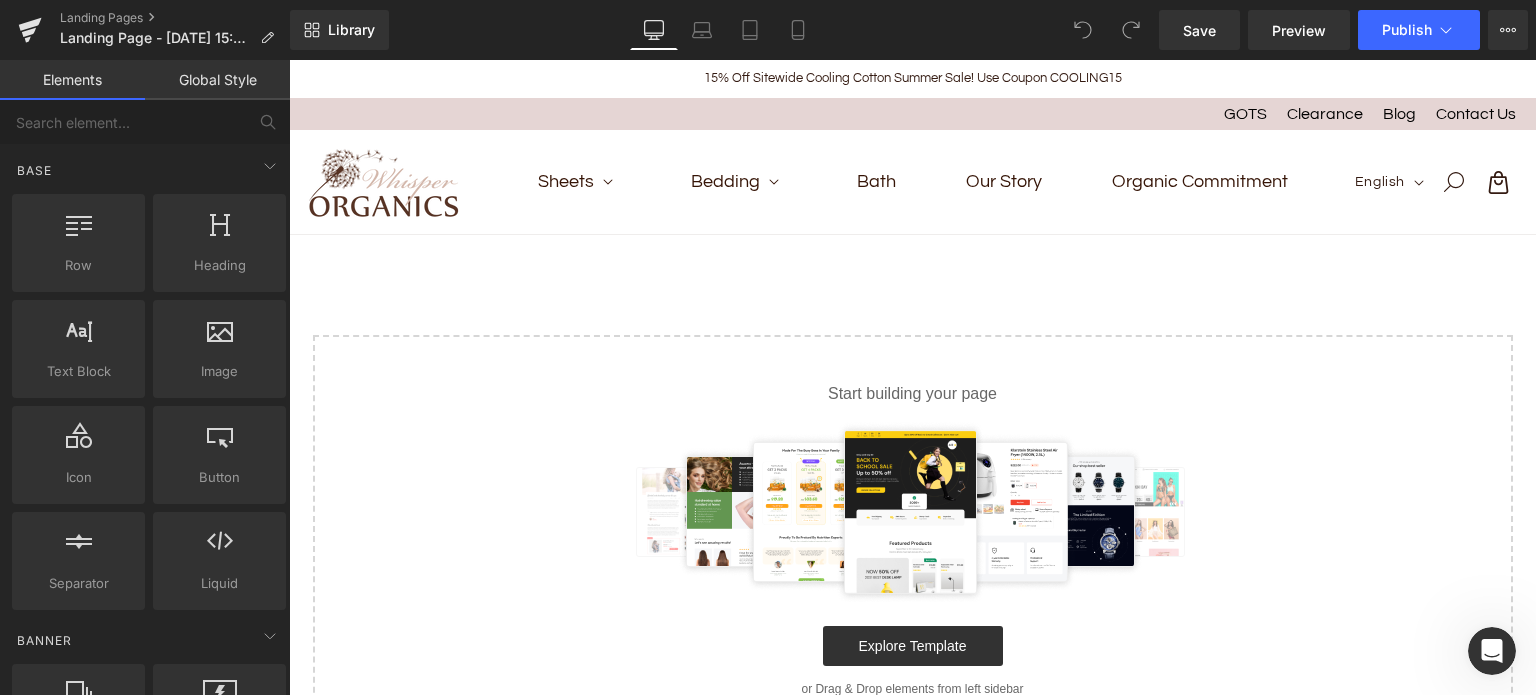 scroll, scrollTop: 0, scrollLeft: 0, axis: both 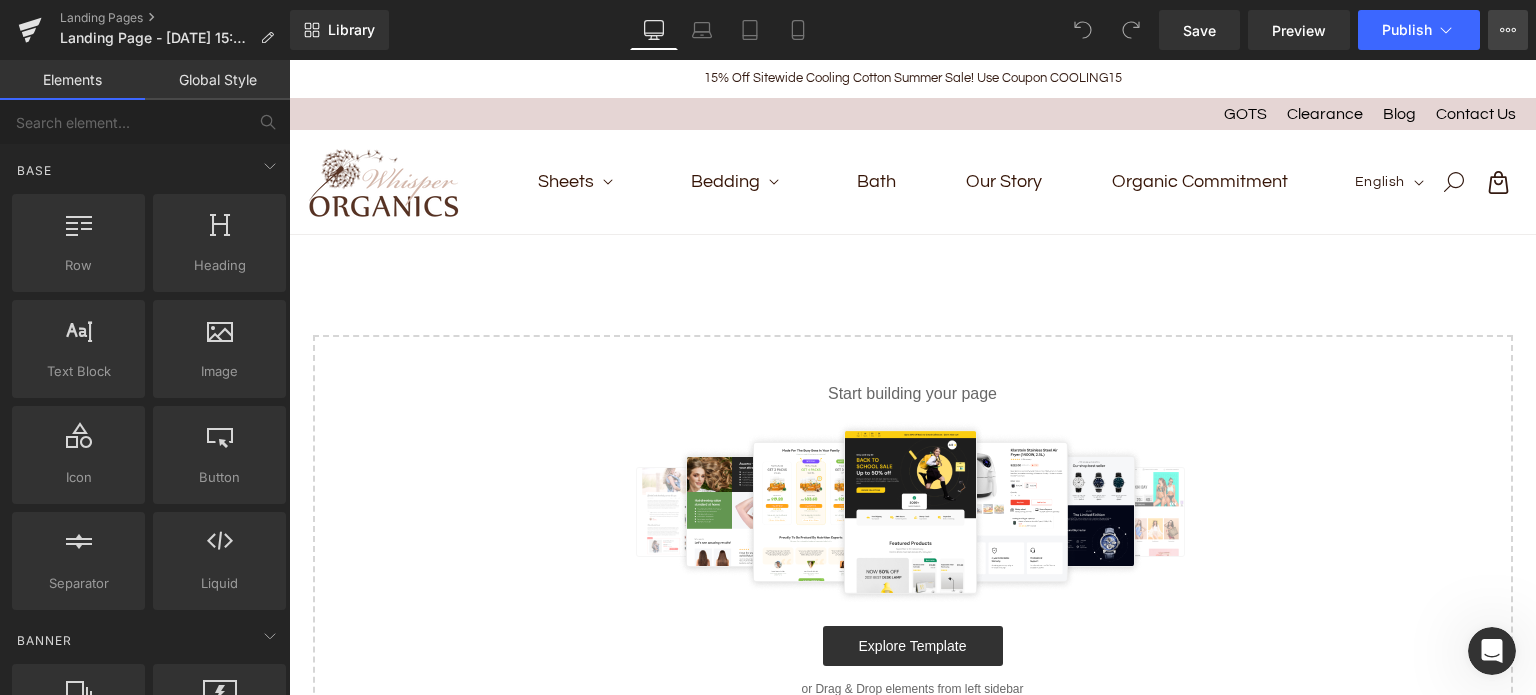 click 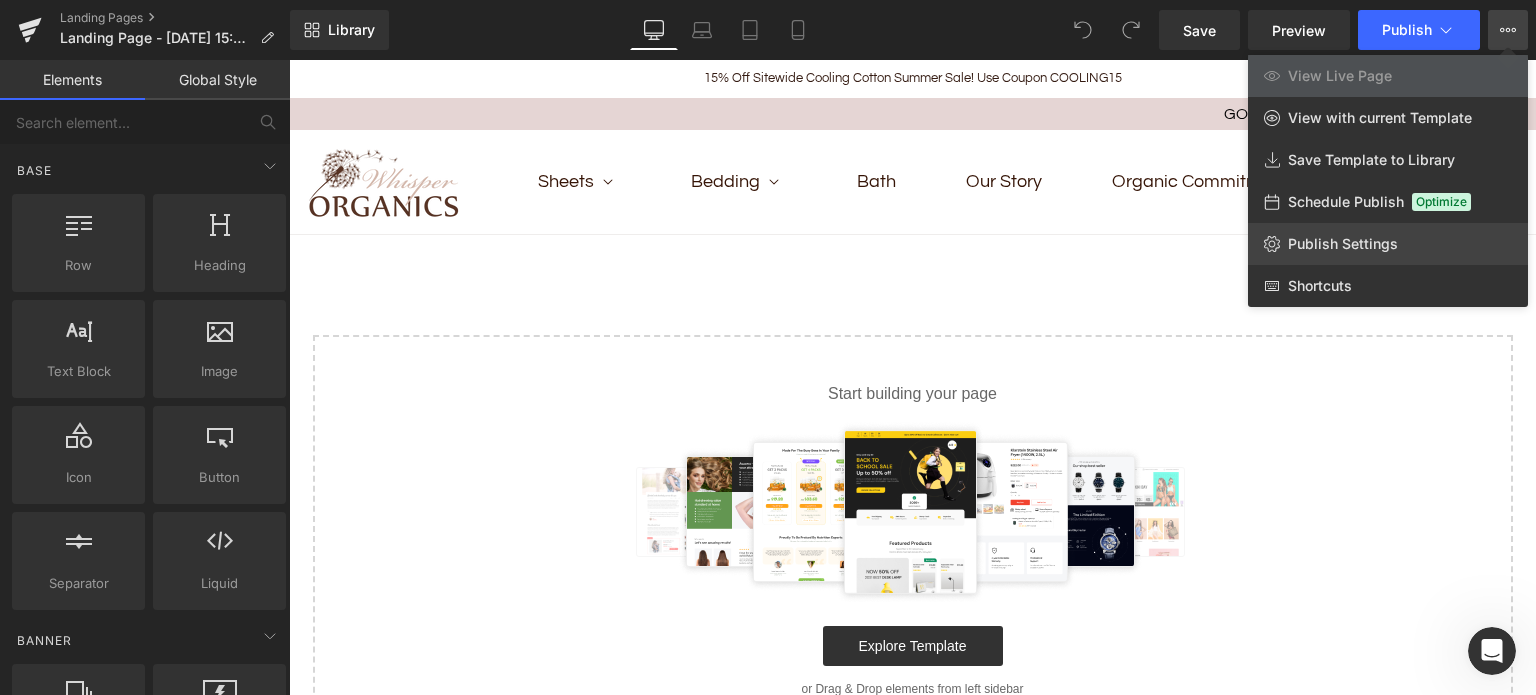 click on "Publish Settings" at bounding box center (1343, 244) 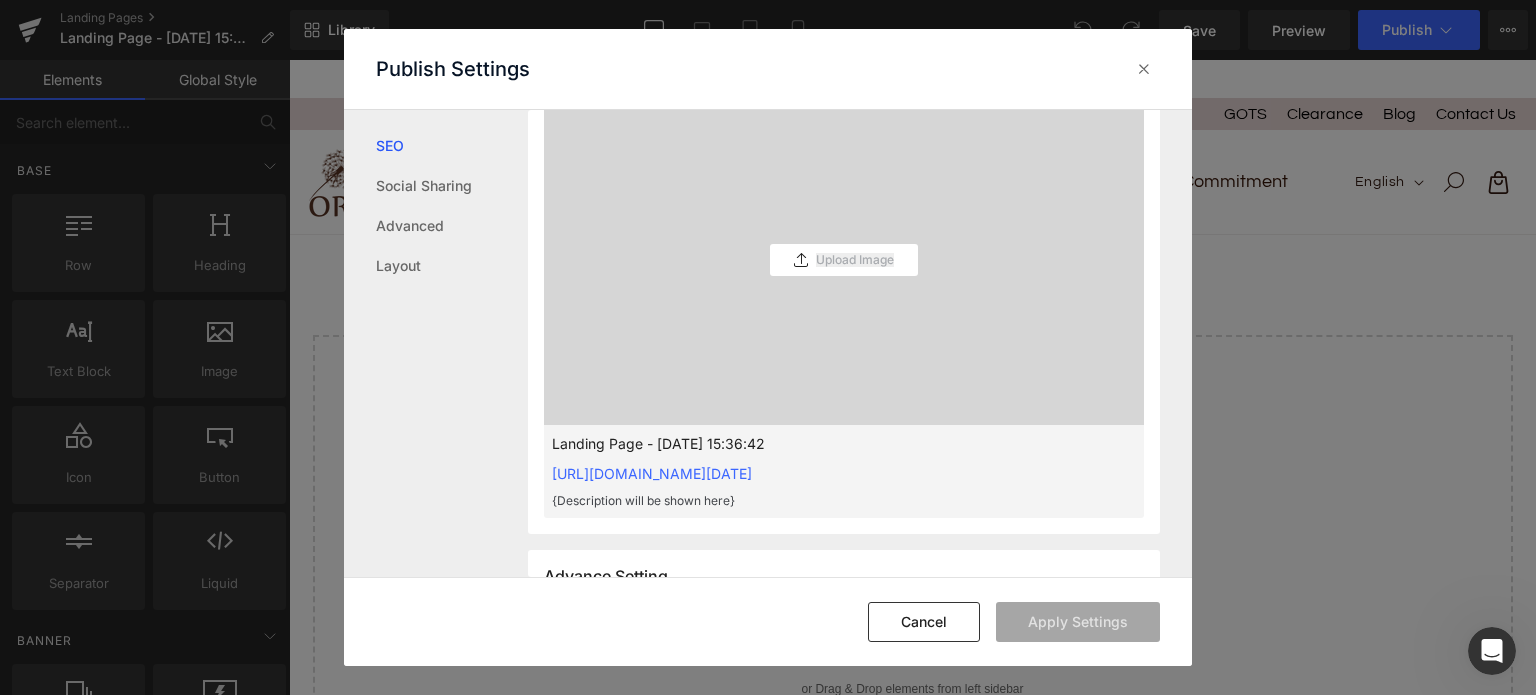 scroll, scrollTop: 664, scrollLeft: 0, axis: vertical 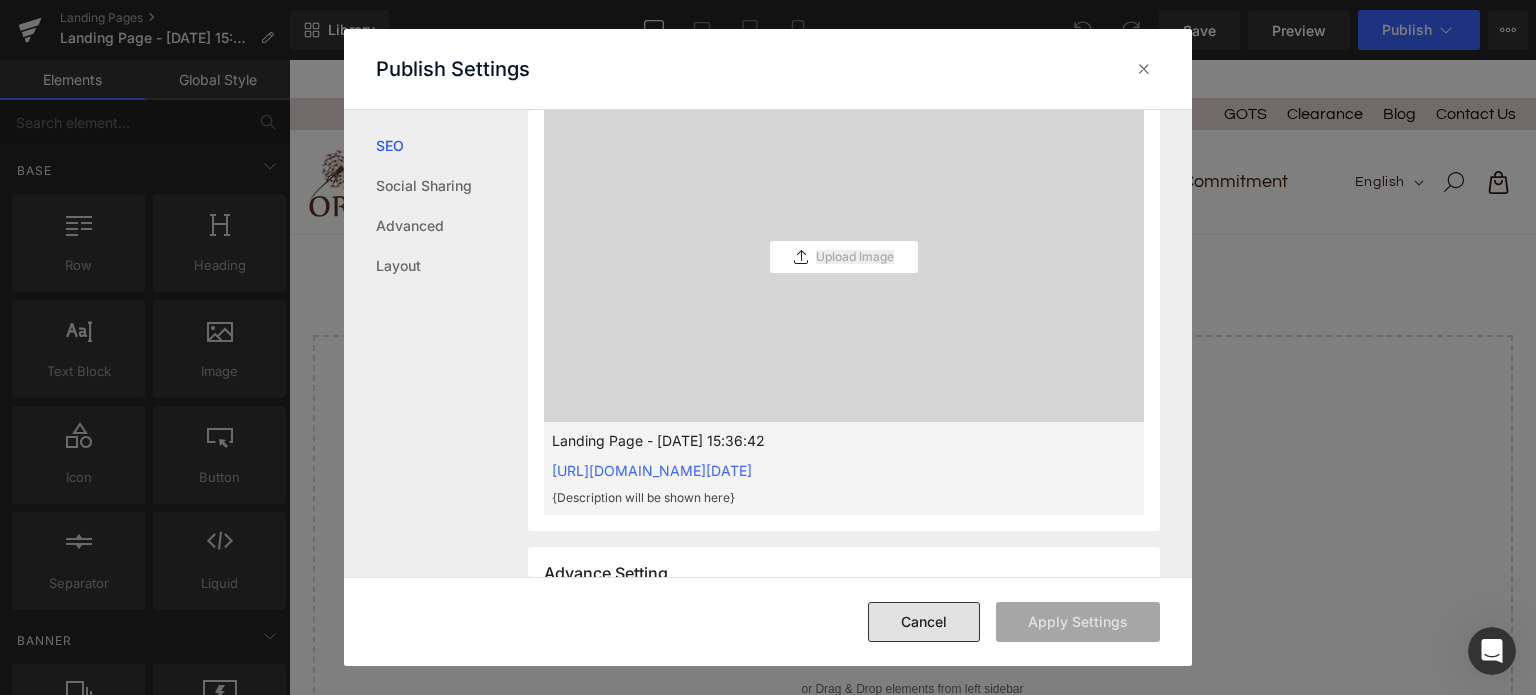 click on "Cancel" at bounding box center [924, 622] 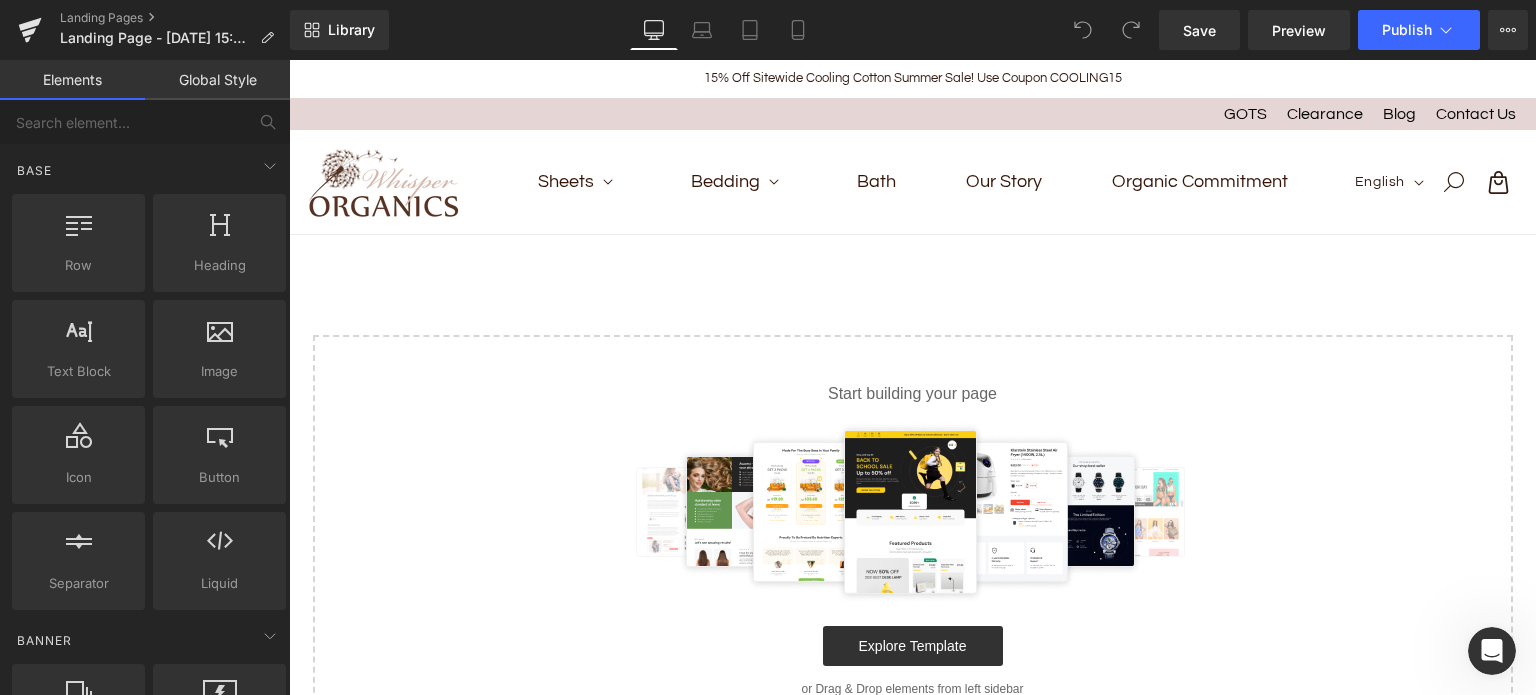 click on "Global Style" at bounding box center [217, 80] 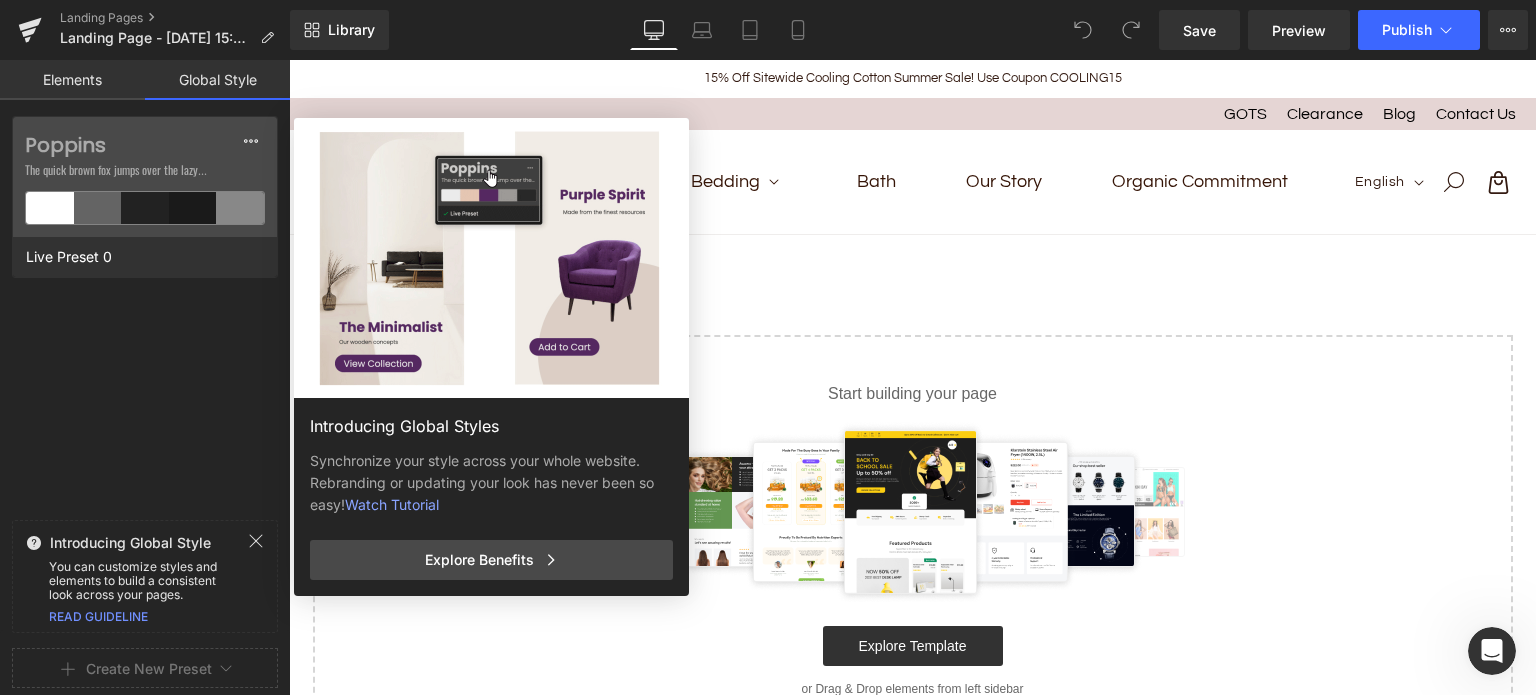 click 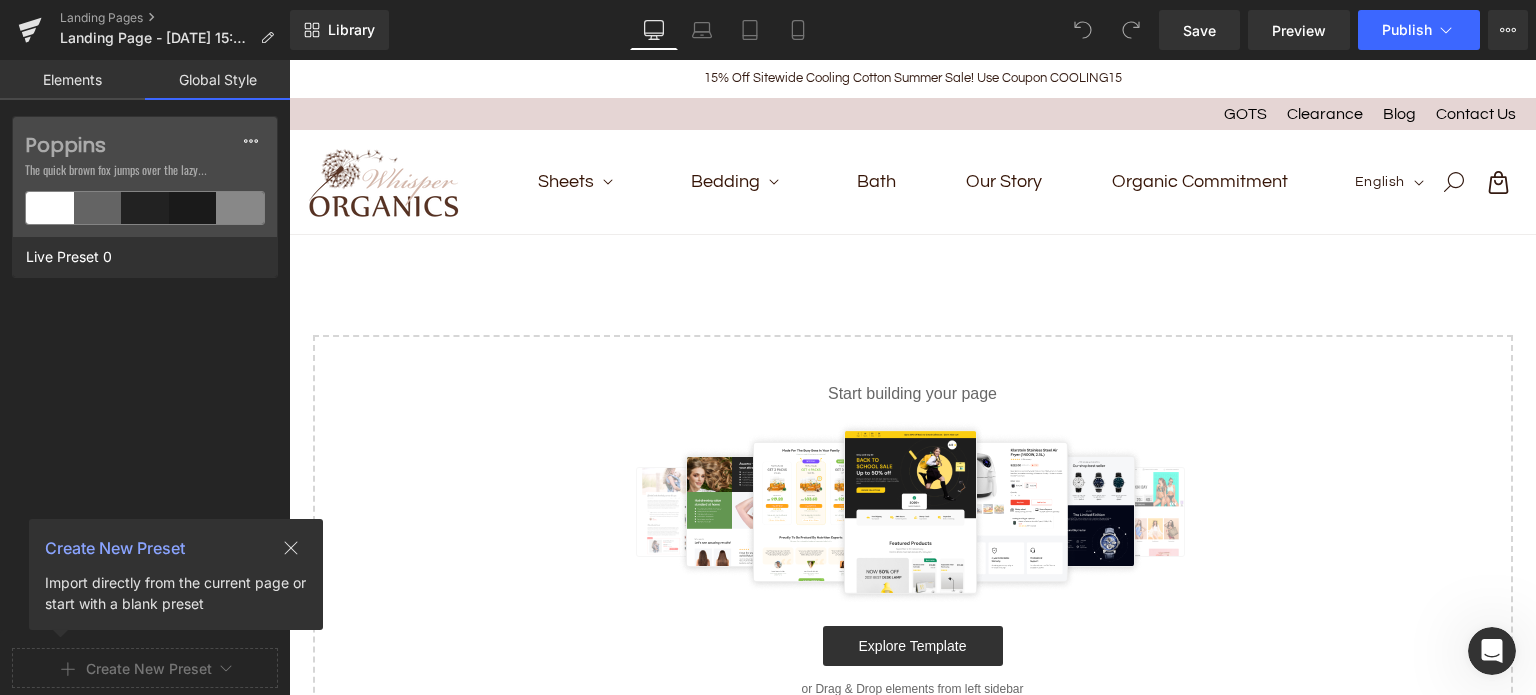 click on "Elements" at bounding box center (72, 80) 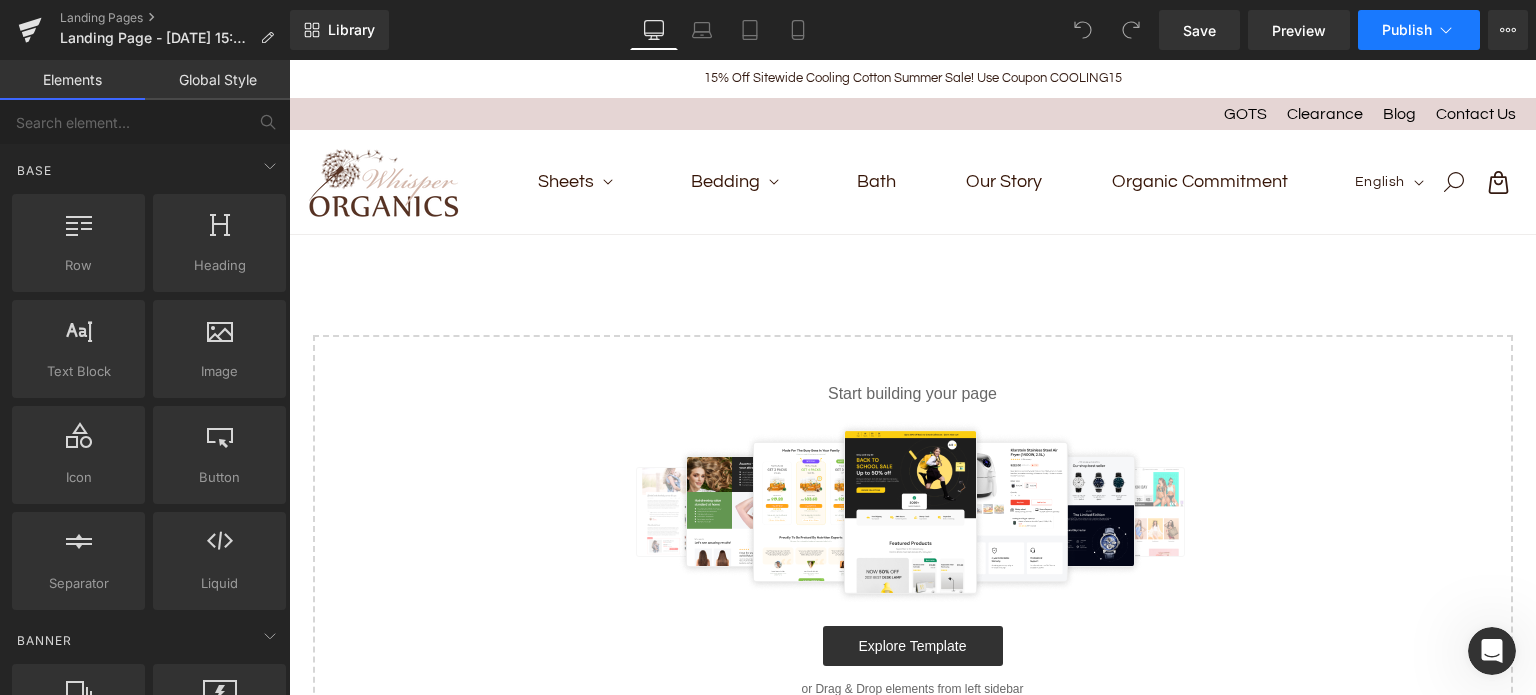 click 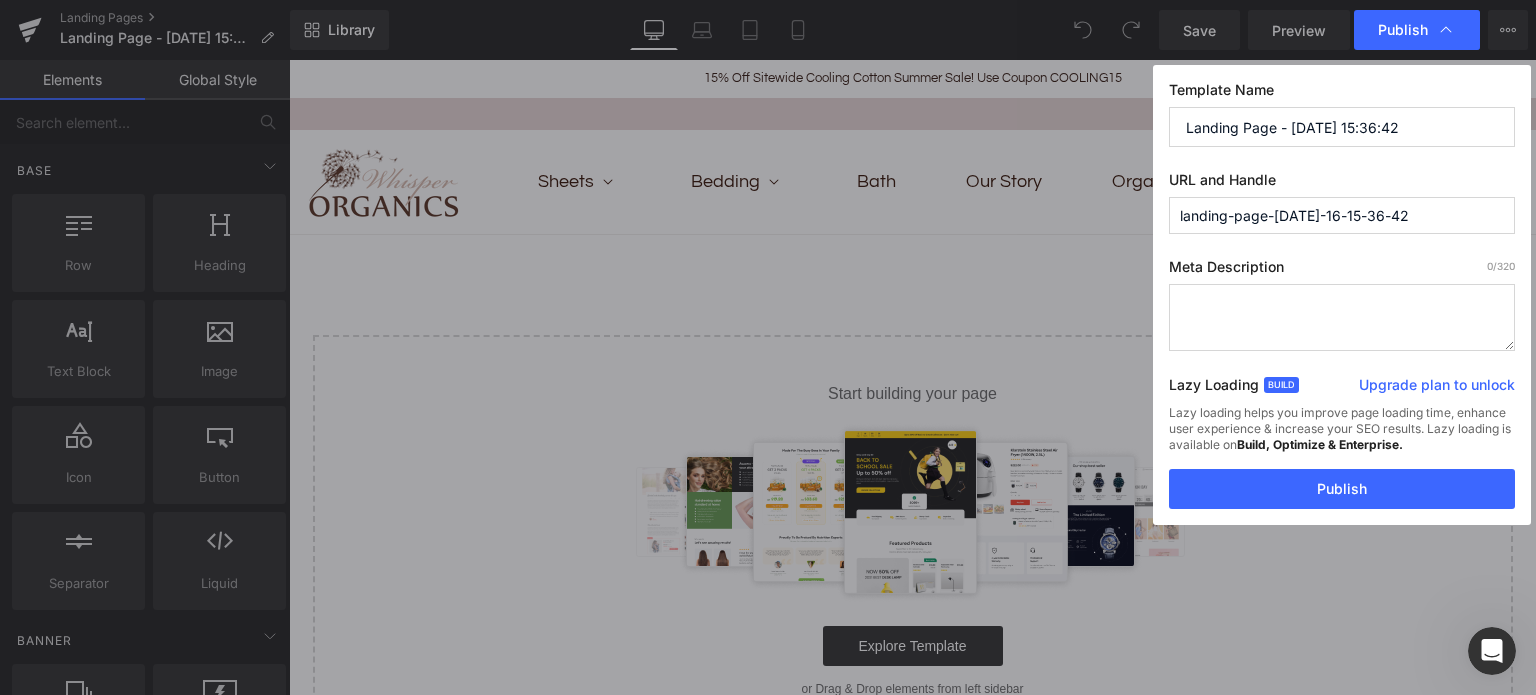 click 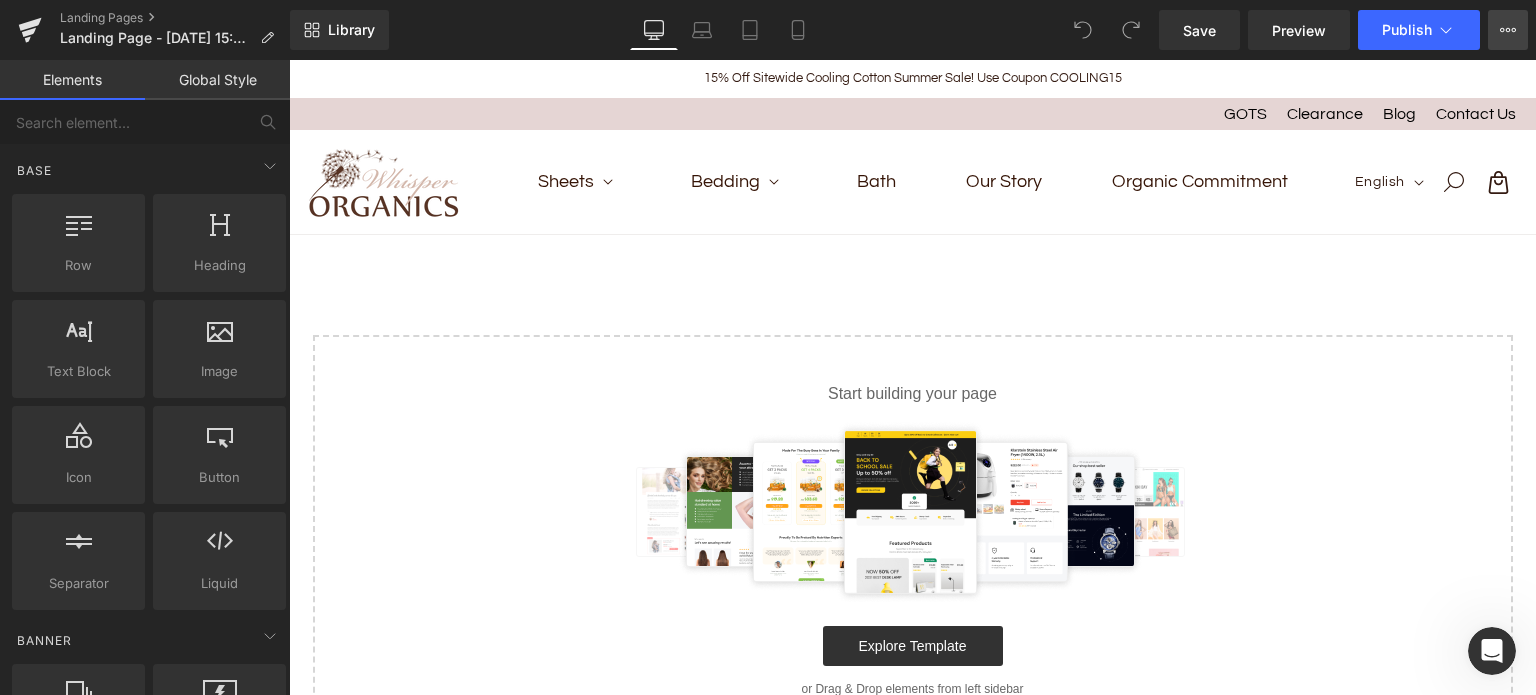 click on "View Live Page View with current Template Save Template to Library Schedule Publish  Optimize  Publish Settings Shortcuts" at bounding box center (1508, 30) 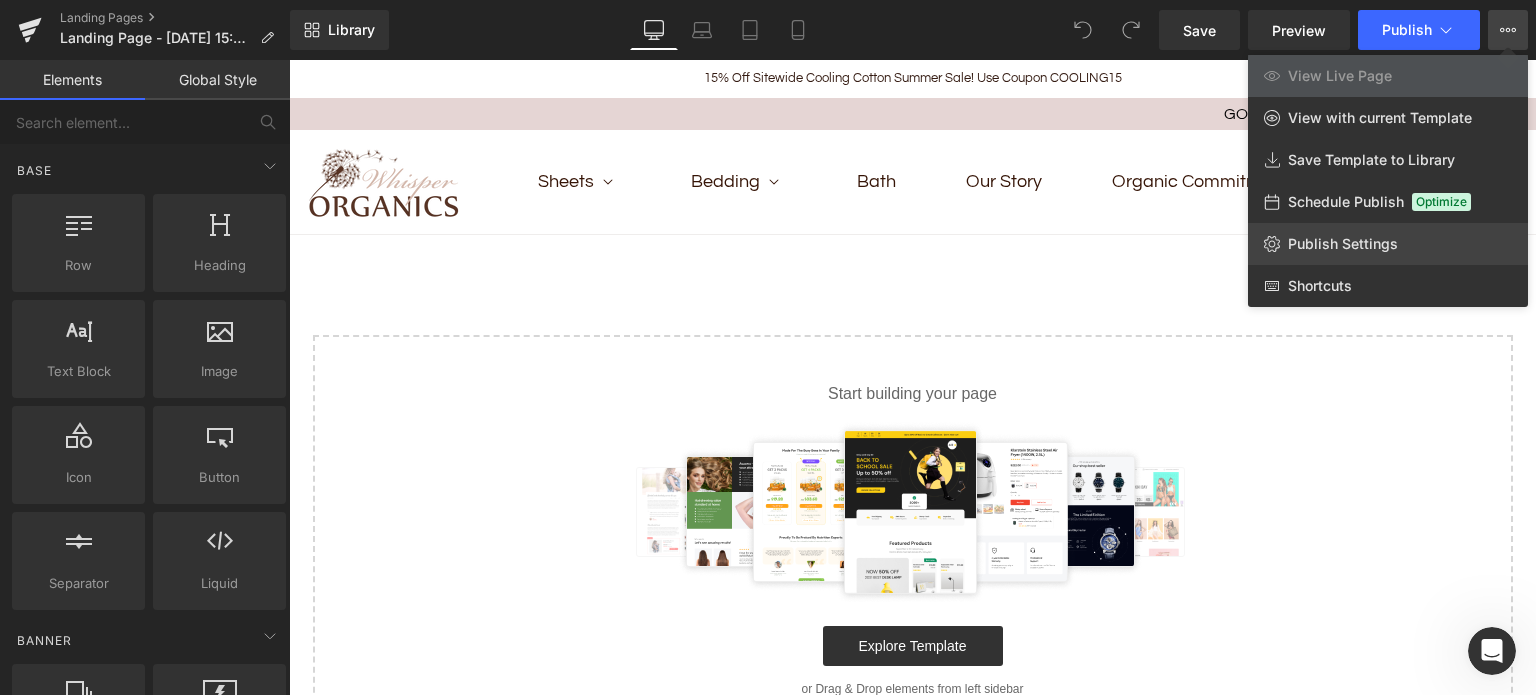 click on "Publish Settings" at bounding box center (1343, 244) 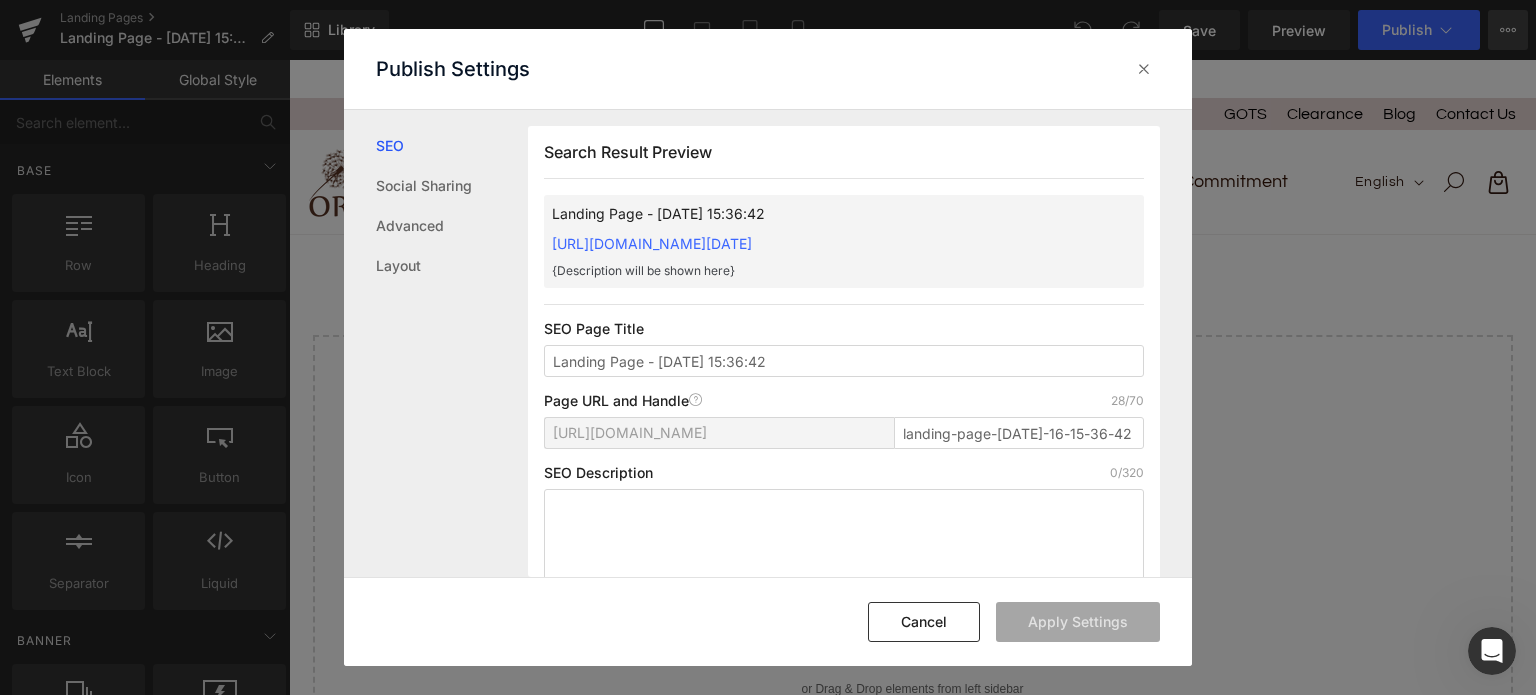 scroll, scrollTop: 0, scrollLeft: 0, axis: both 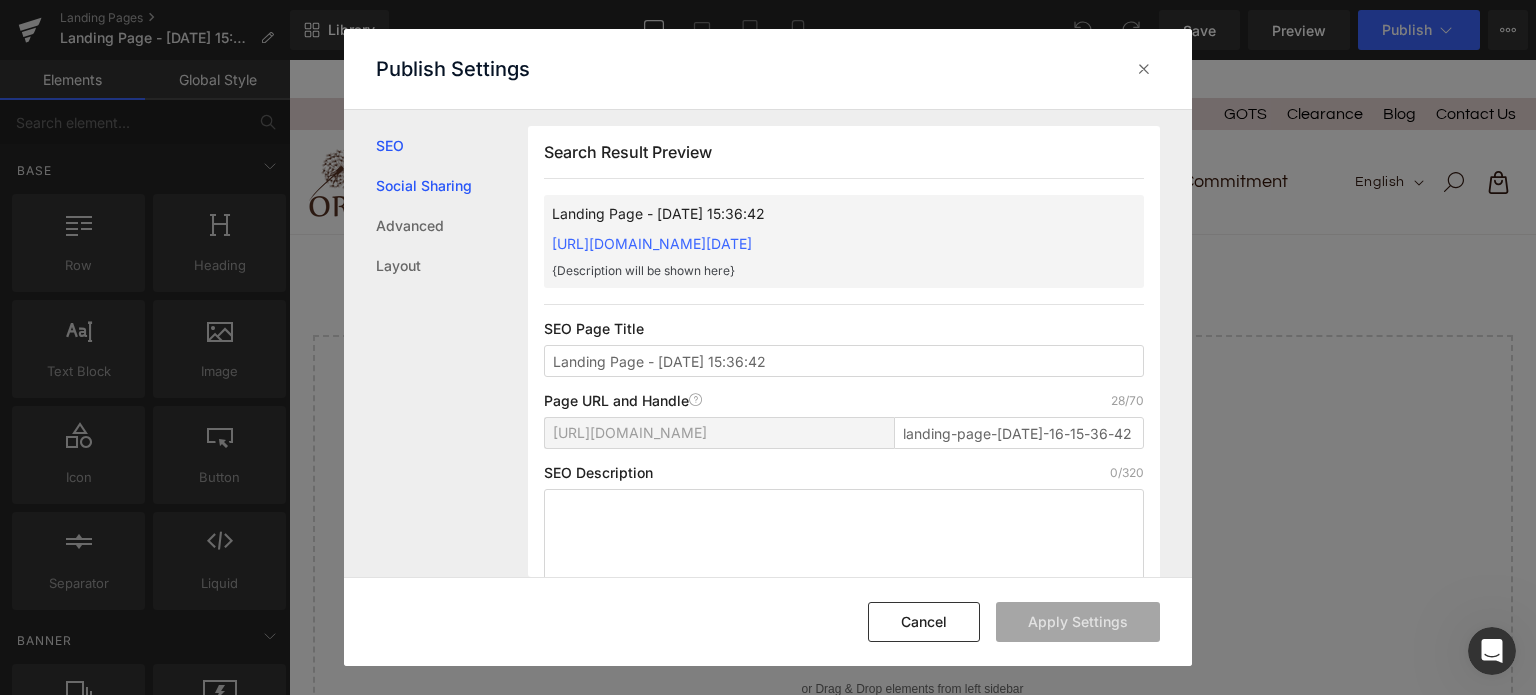 click on "Social Sharing" at bounding box center [452, 186] 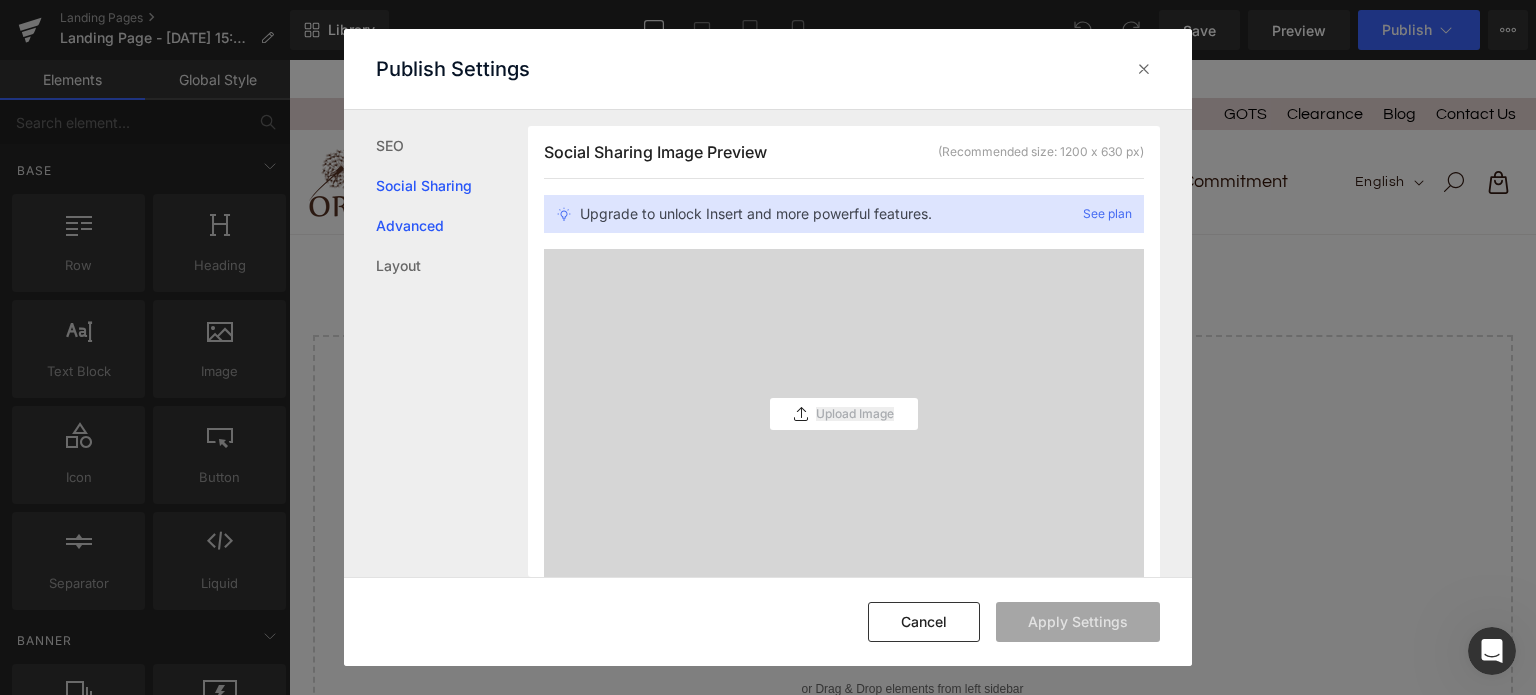 click on "Advanced" at bounding box center [452, 226] 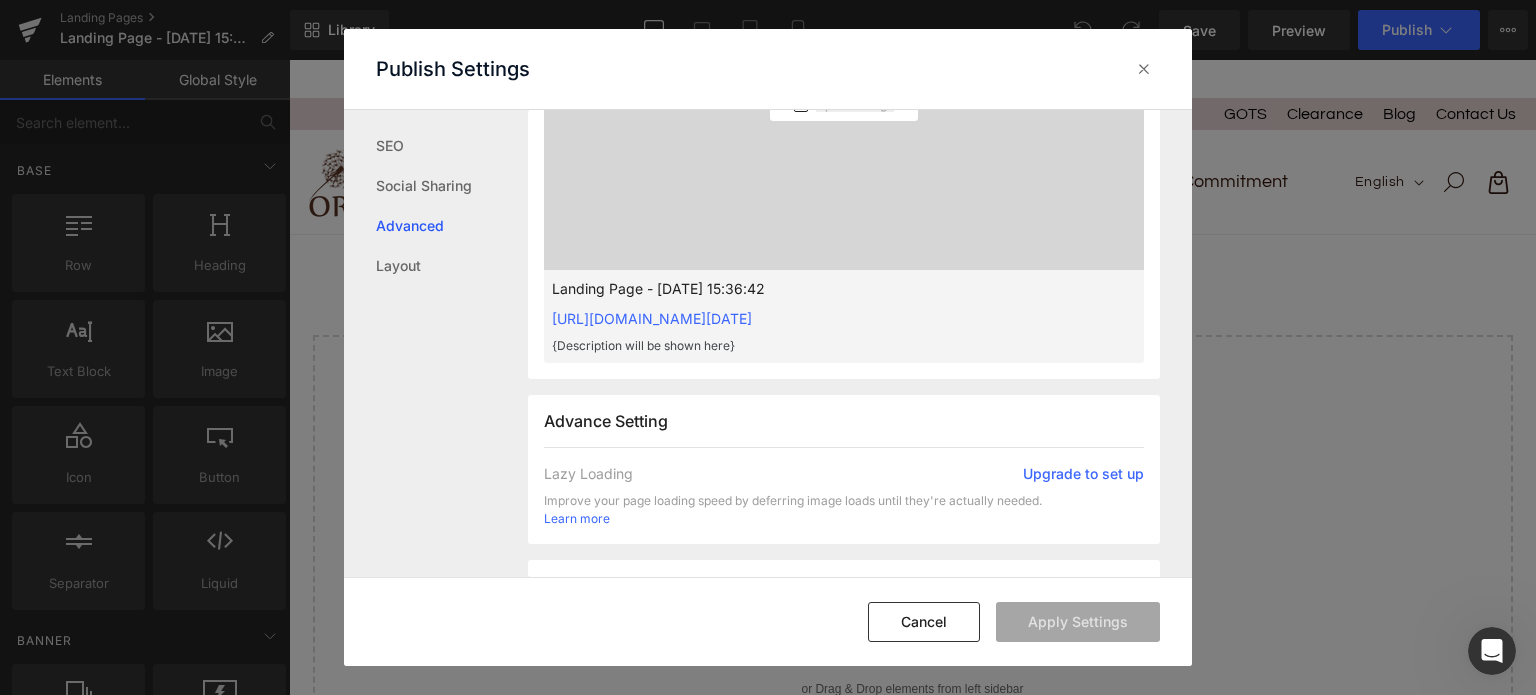 scroll, scrollTop: 1084, scrollLeft: 0, axis: vertical 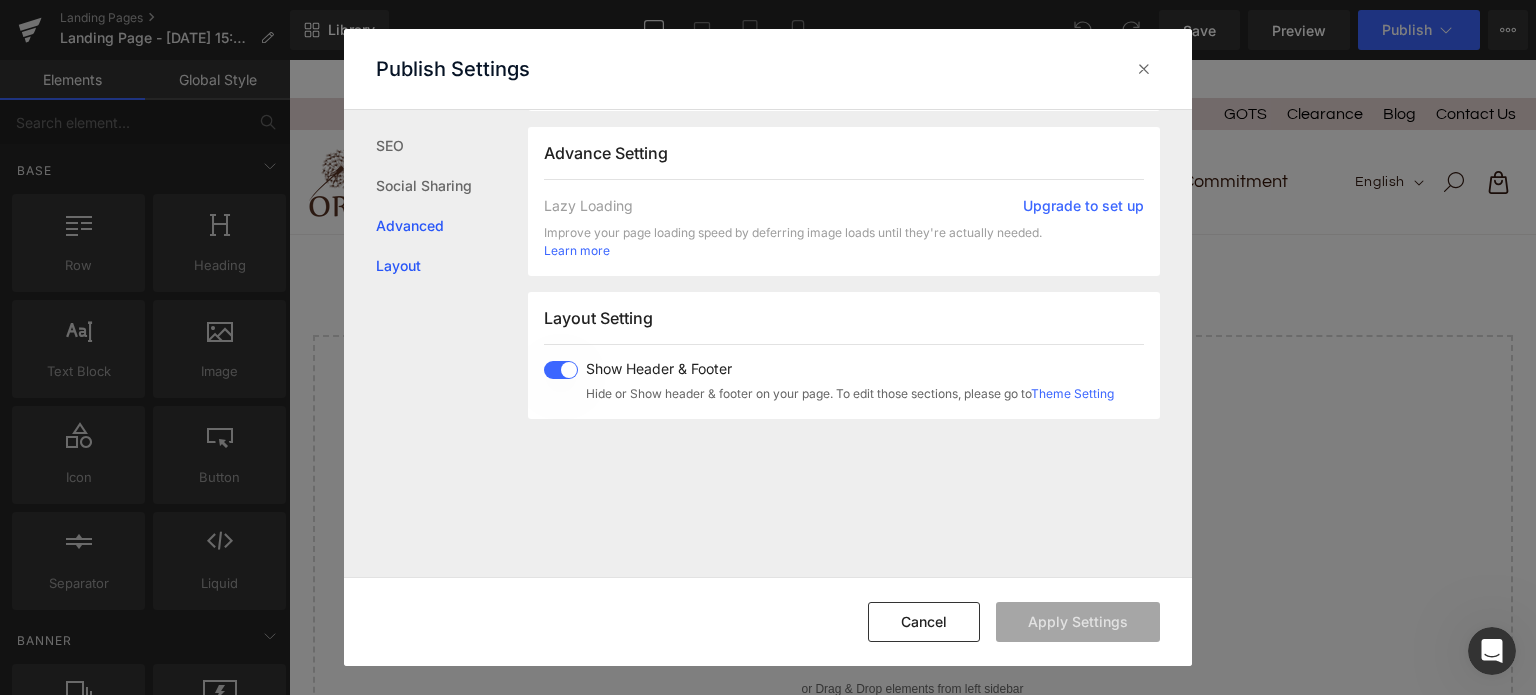 click on "Layout" at bounding box center [452, 266] 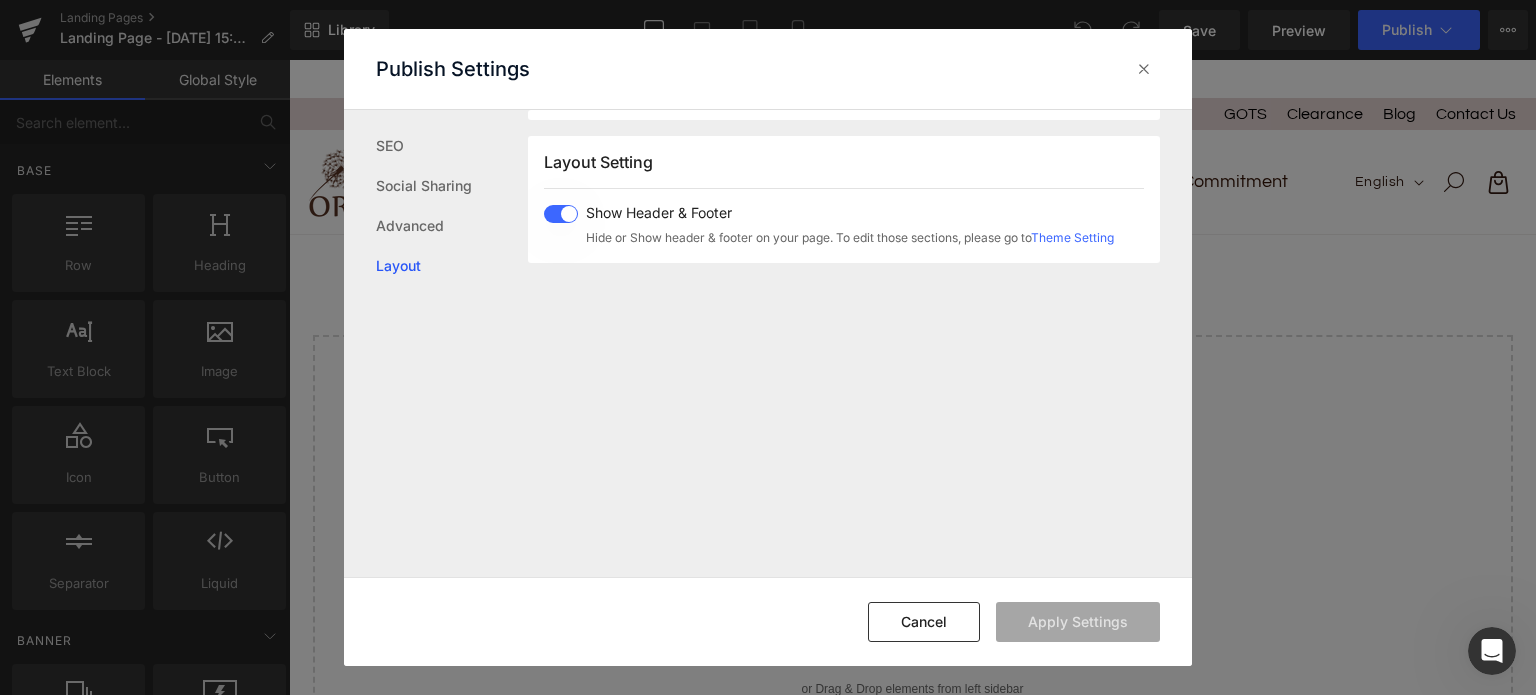 scroll, scrollTop: 1249, scrollLeft: 0, axis: vertical 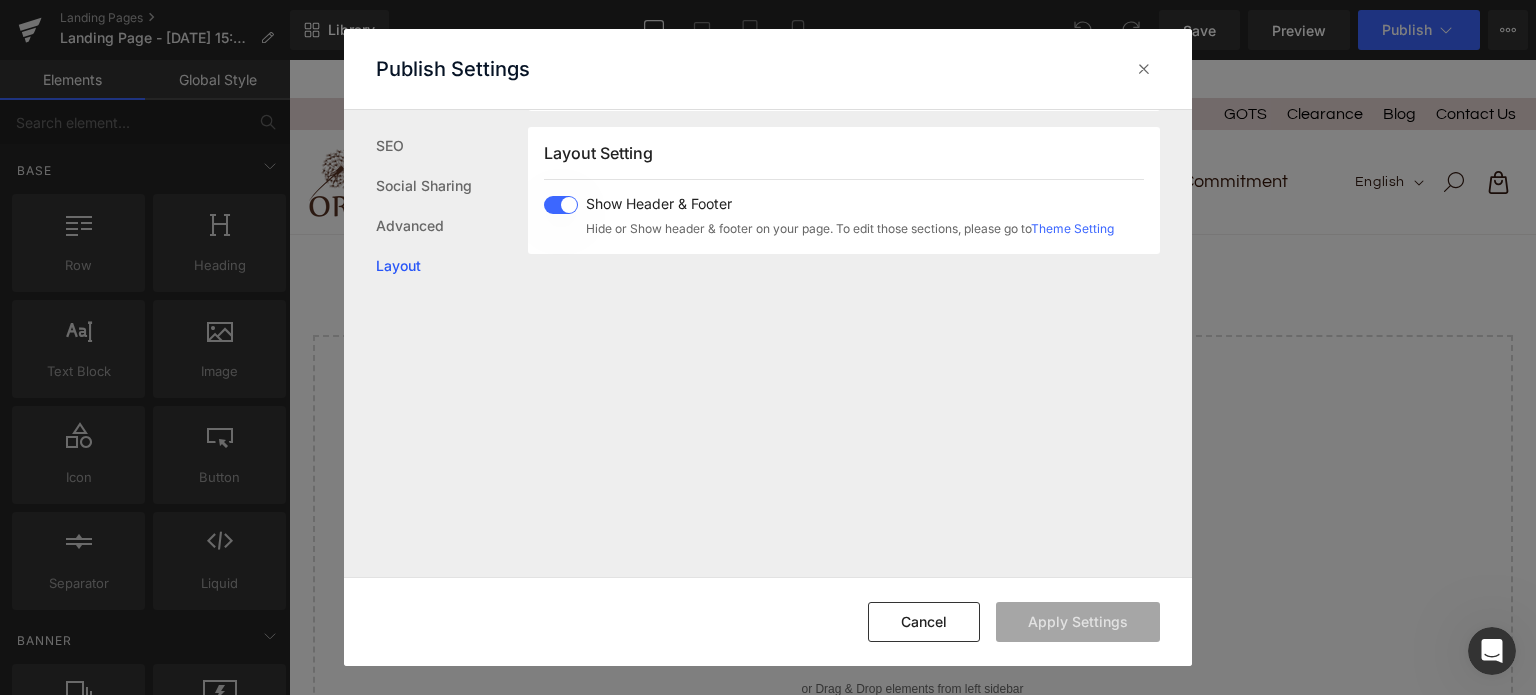 click at bounding box center (561, 205) 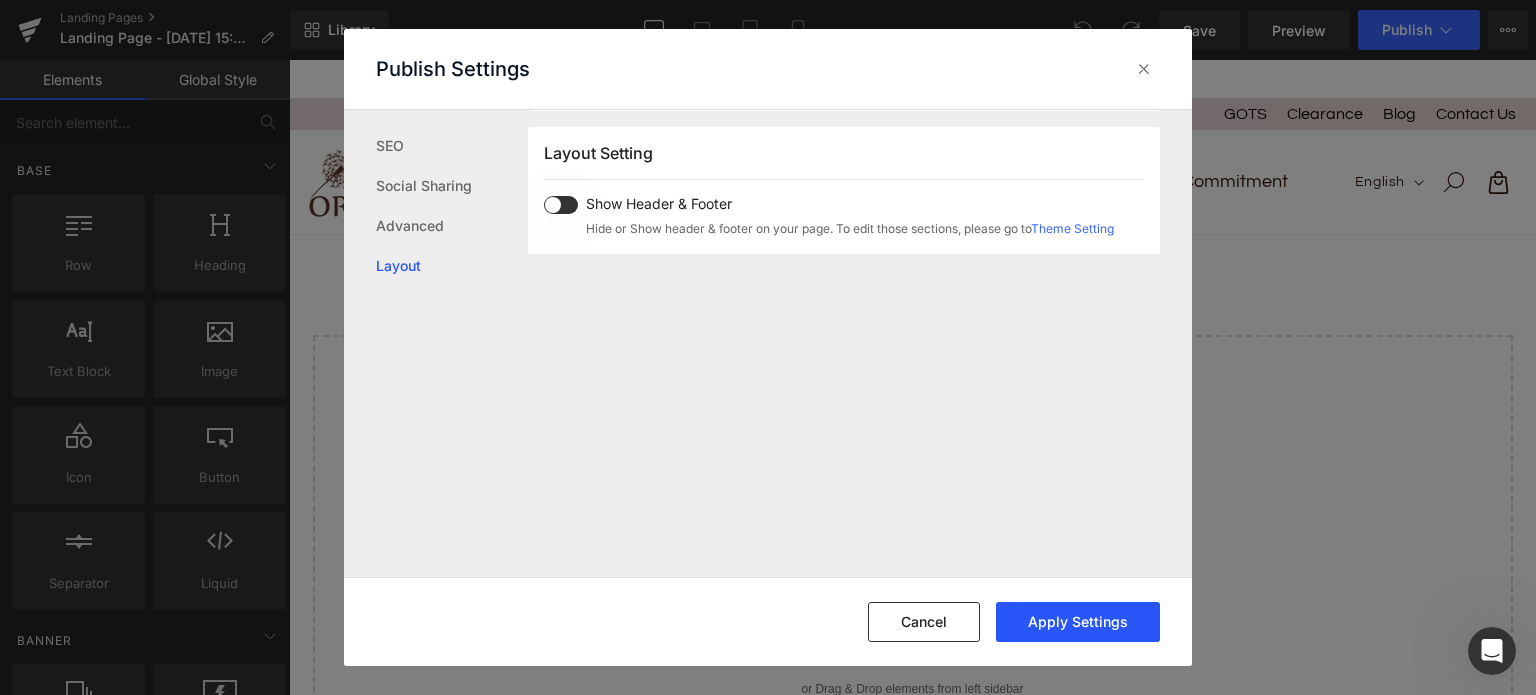 click on "Apply Settings" at bounding box center (1078, 622) 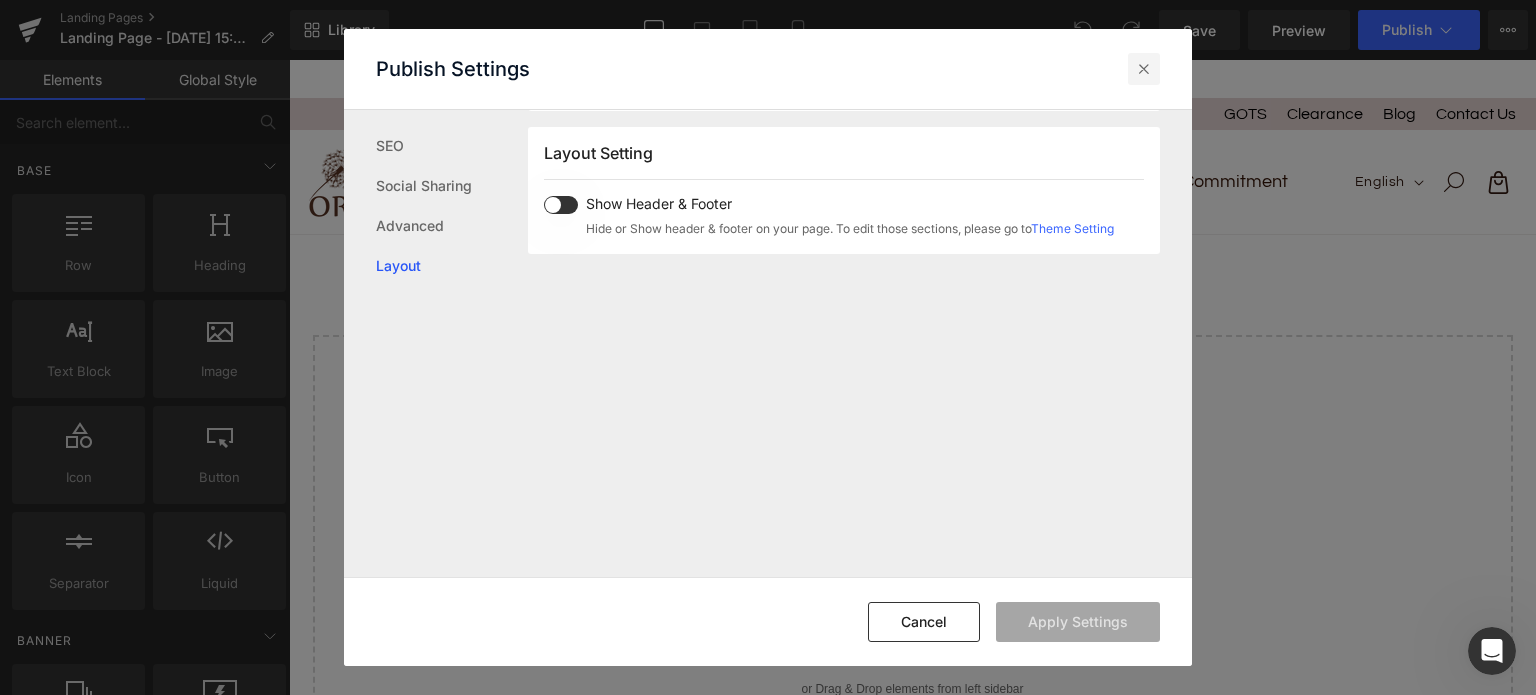 click at bounding box center (1144, 69) 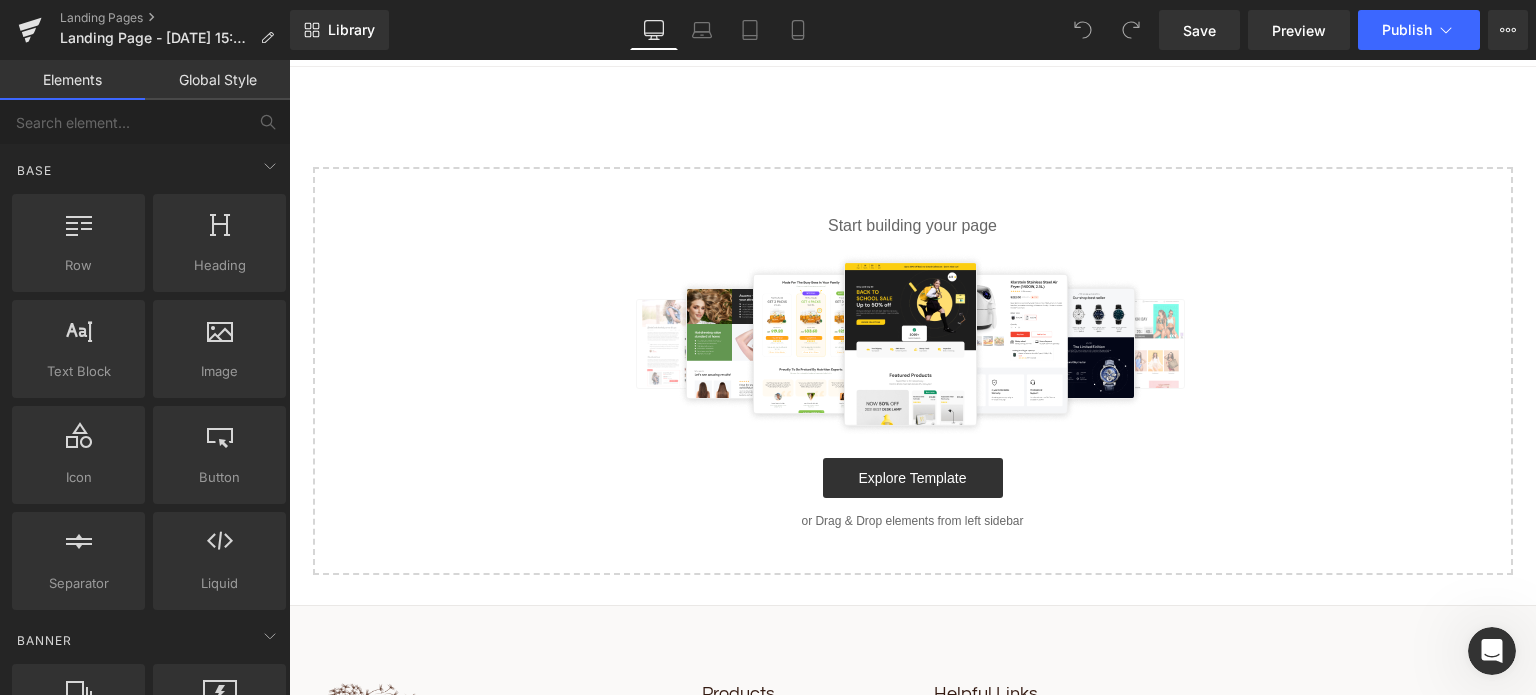 scroll, scrollTop: 170, scrollLeft: 0, axis: vertical 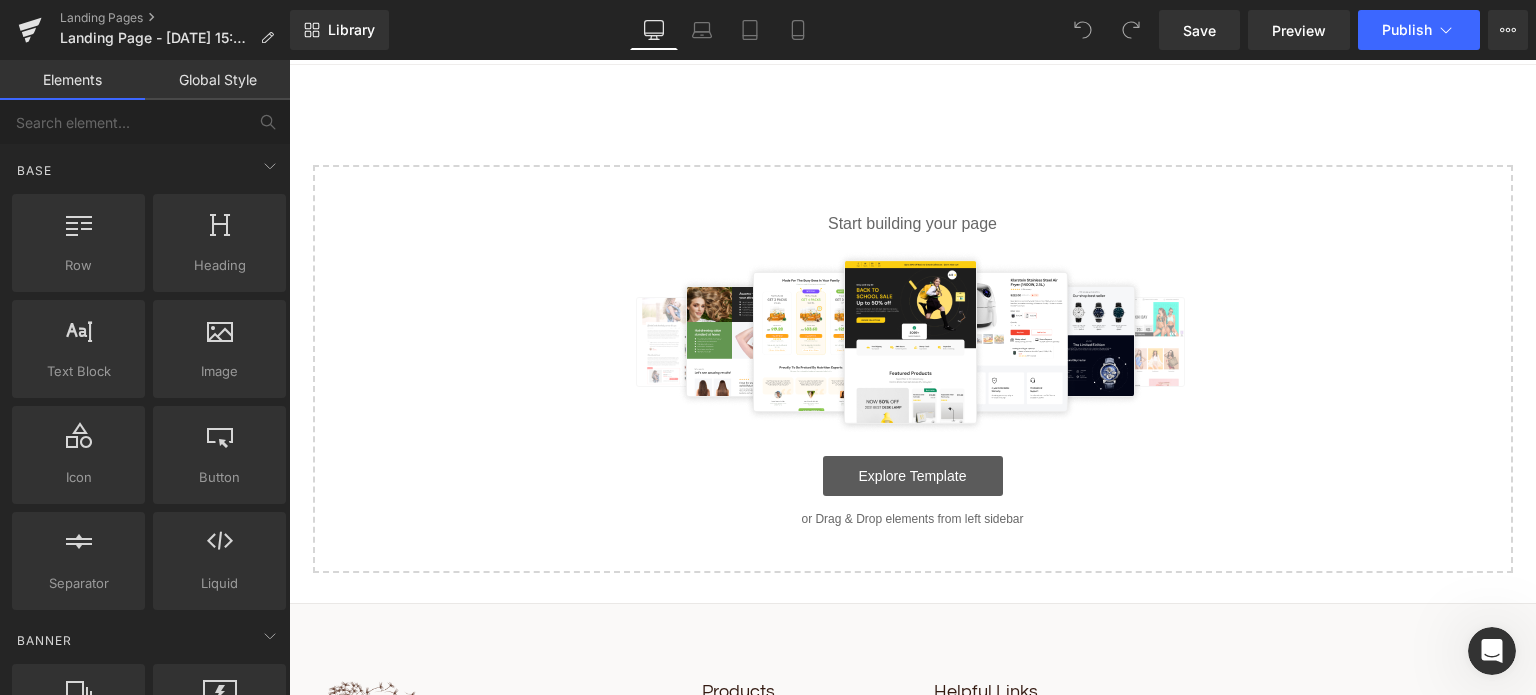 click on "Explore Template" at bounding box center (913, 476) 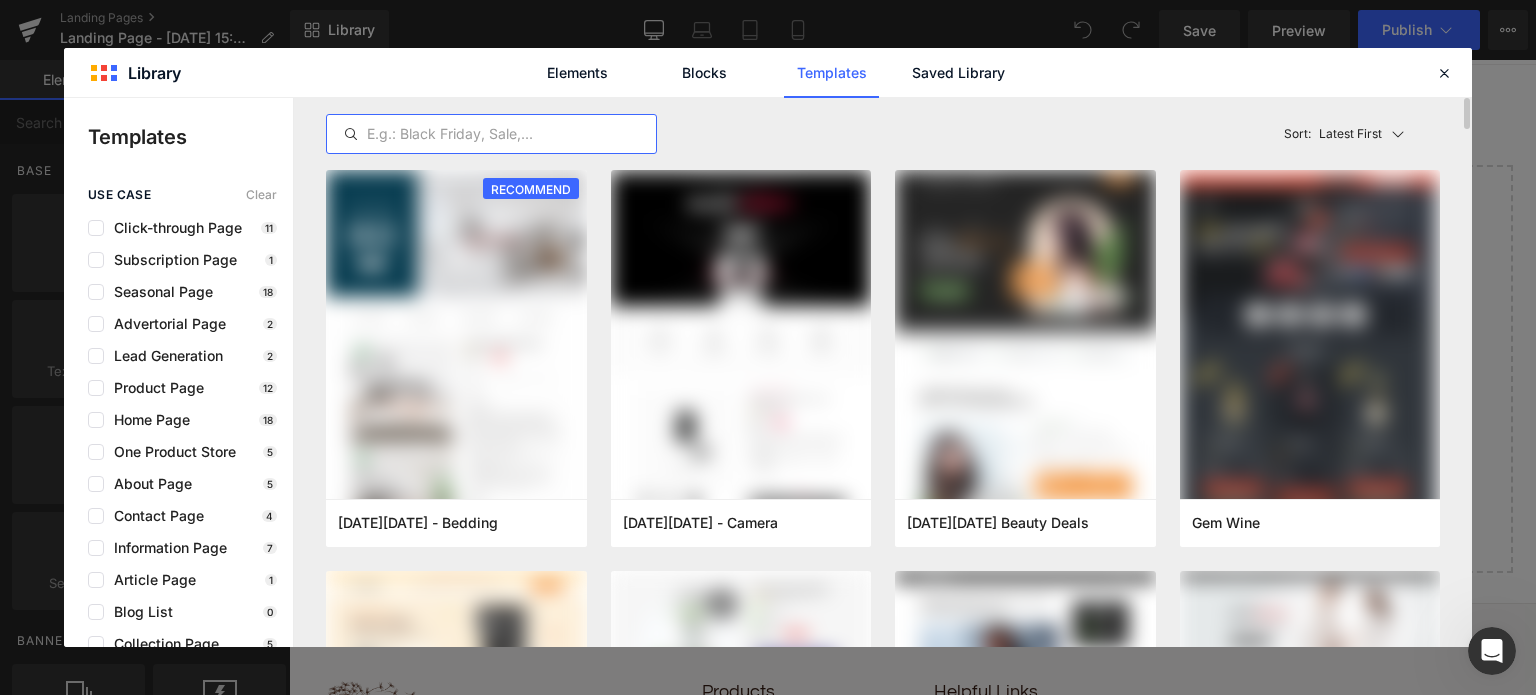 click at bounding box center [491, 134] 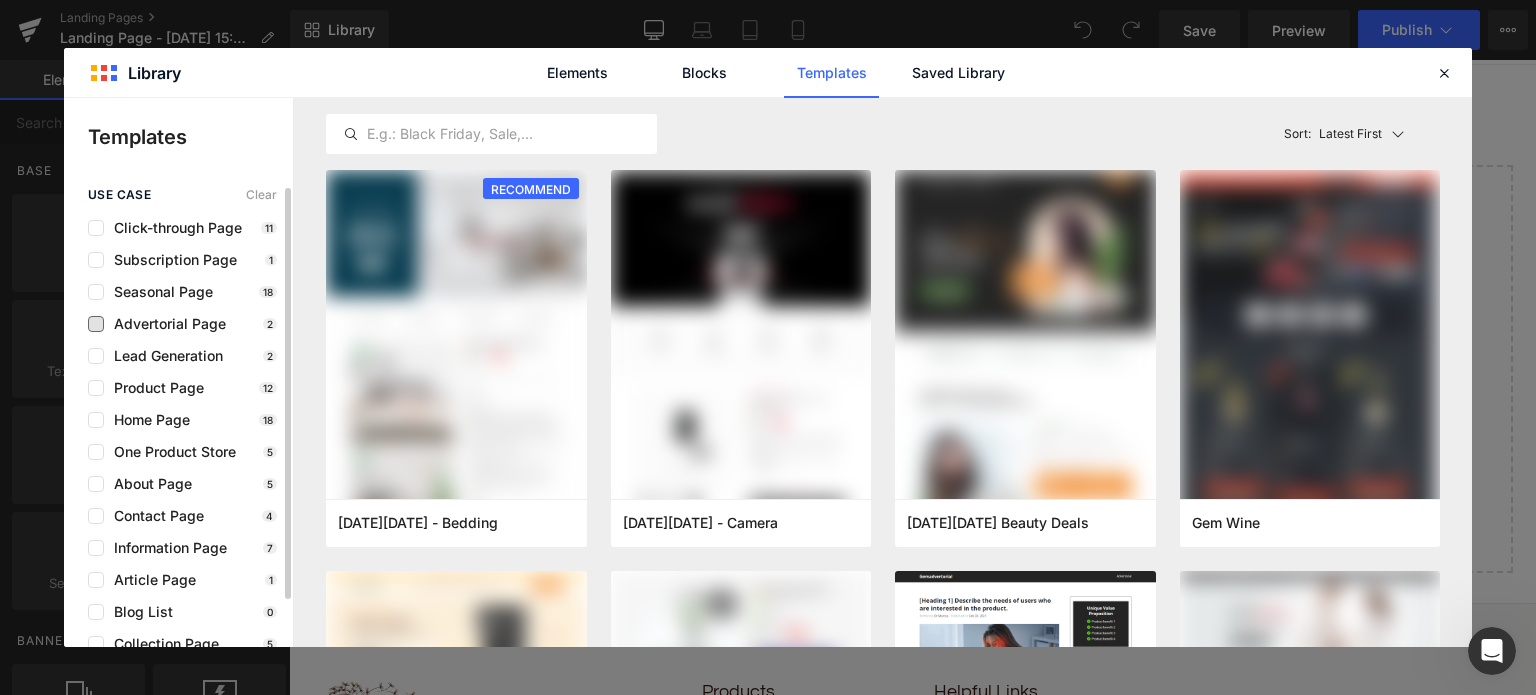 click on "Advertorial Page" at bounding box center (165, 324) 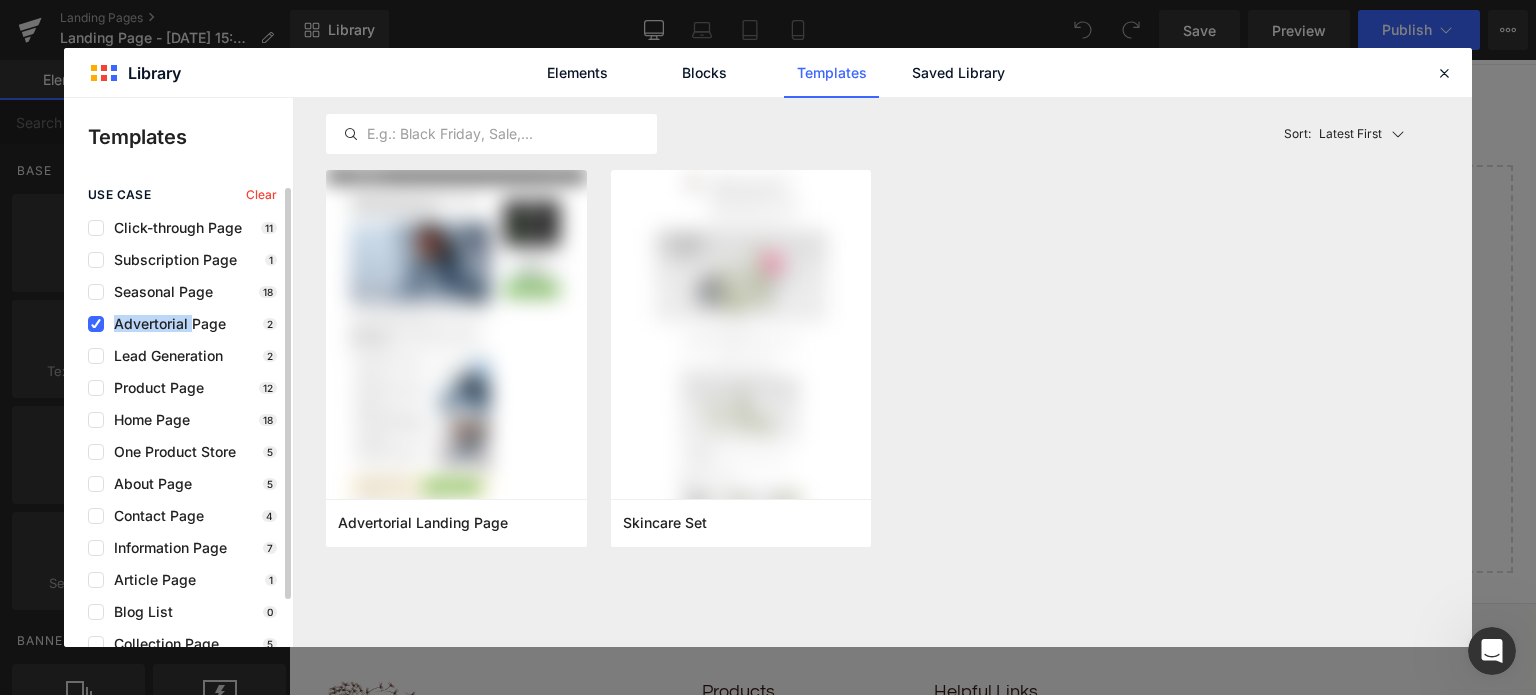 click on "Advertorial Page" at bounding box center (165, 324) 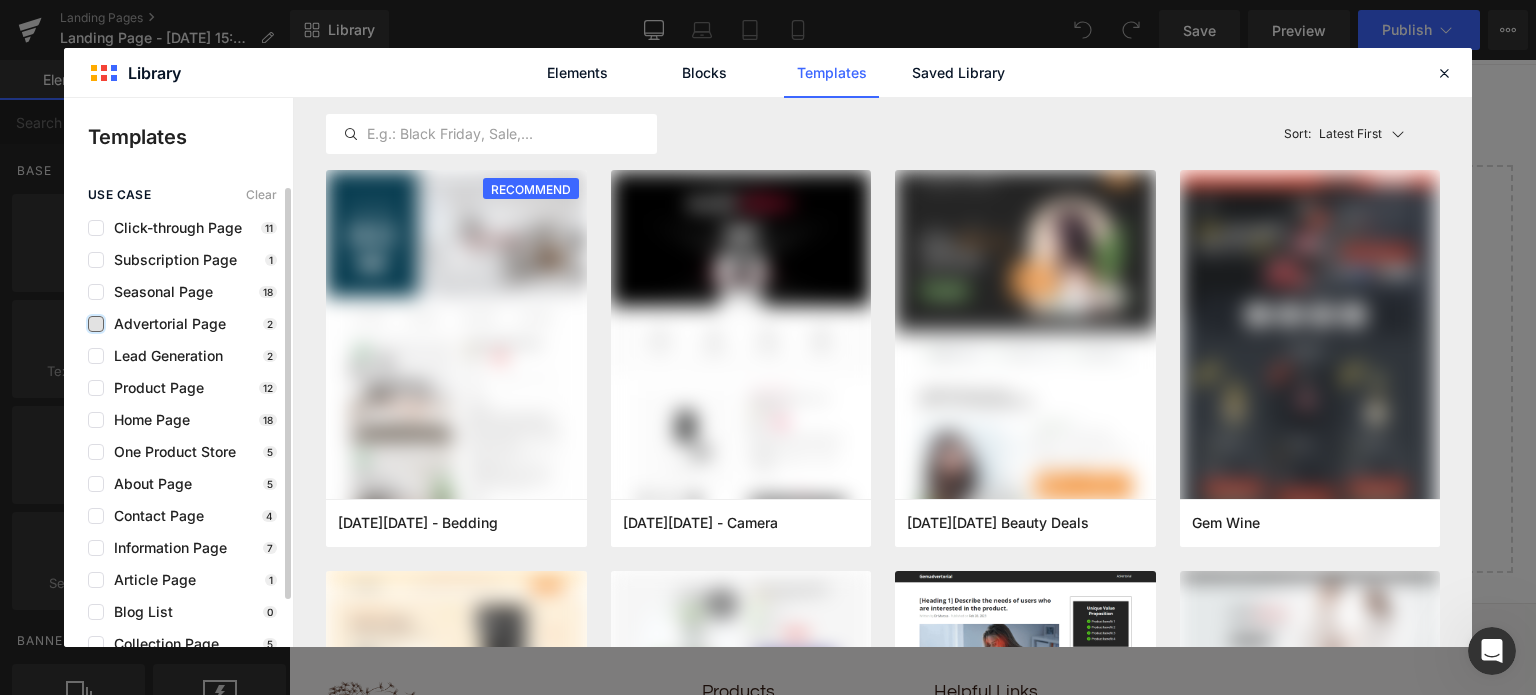 click at bounding box center [96, 324] 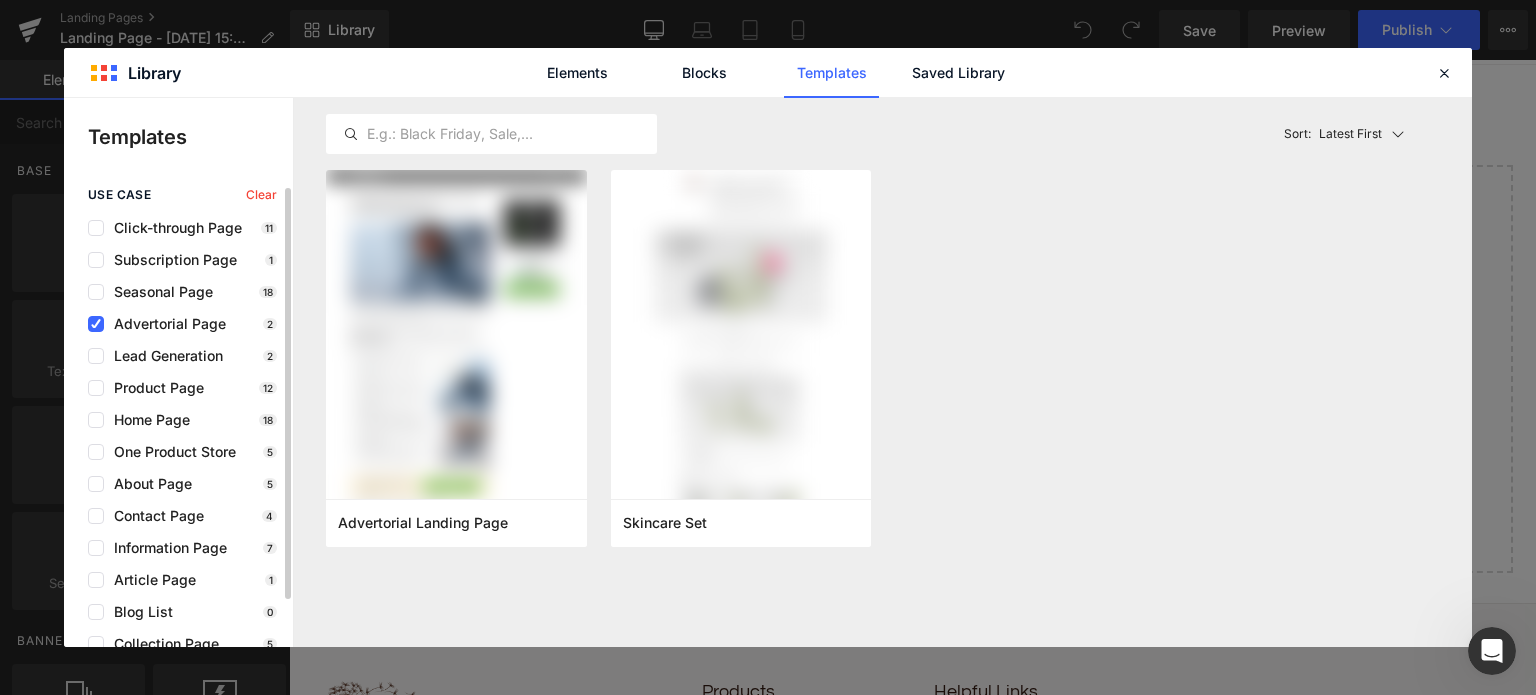 click on "Clear" at bounding box center (261, 195) 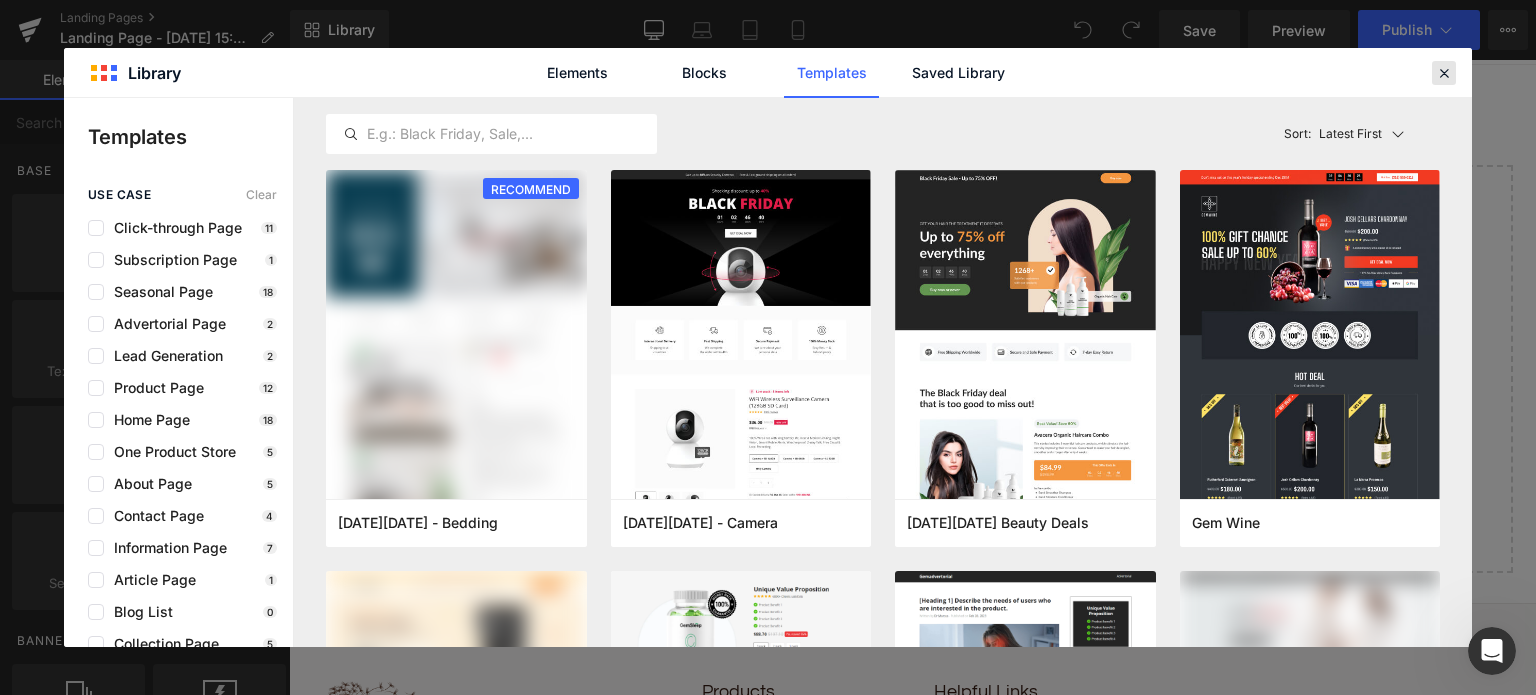 click at bounding box center (1444, 73) 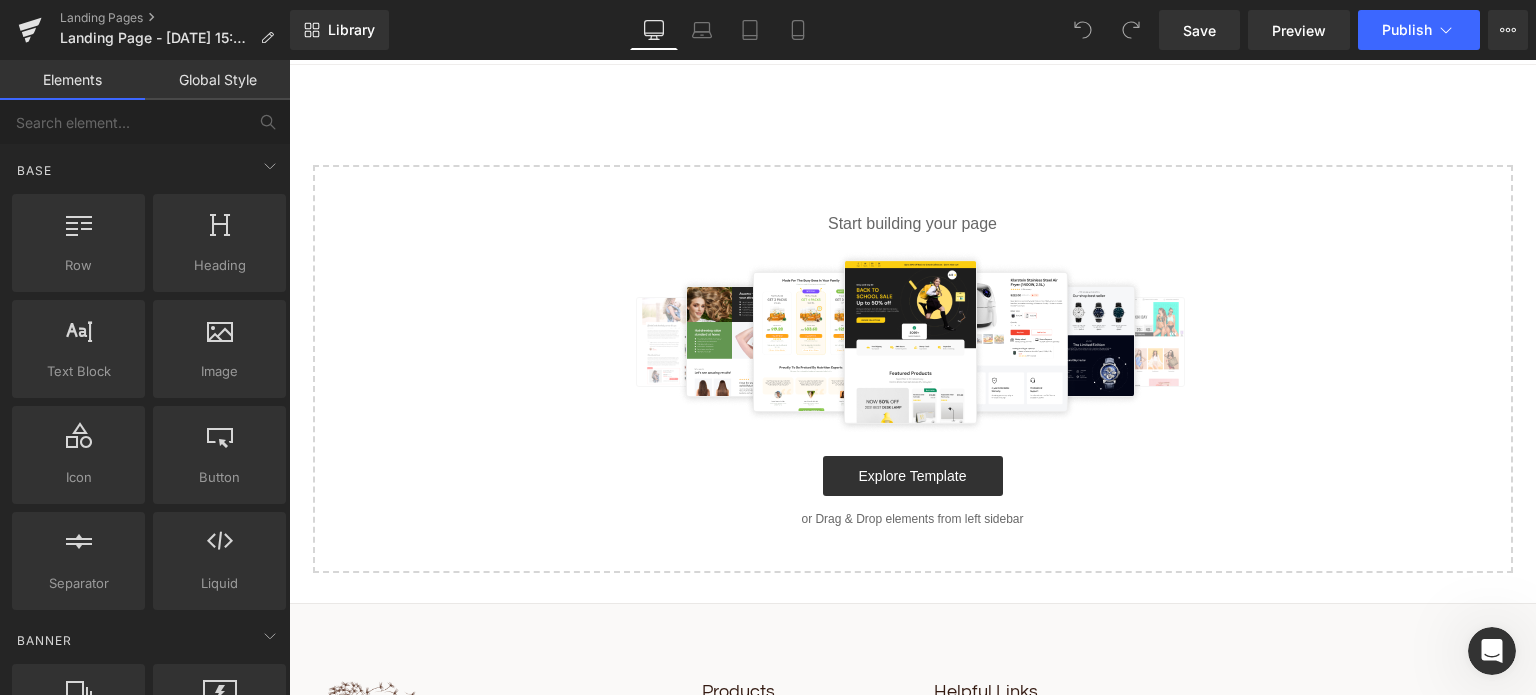 scroll, scrollTop: 0, scrollLeft: 0, axis: both 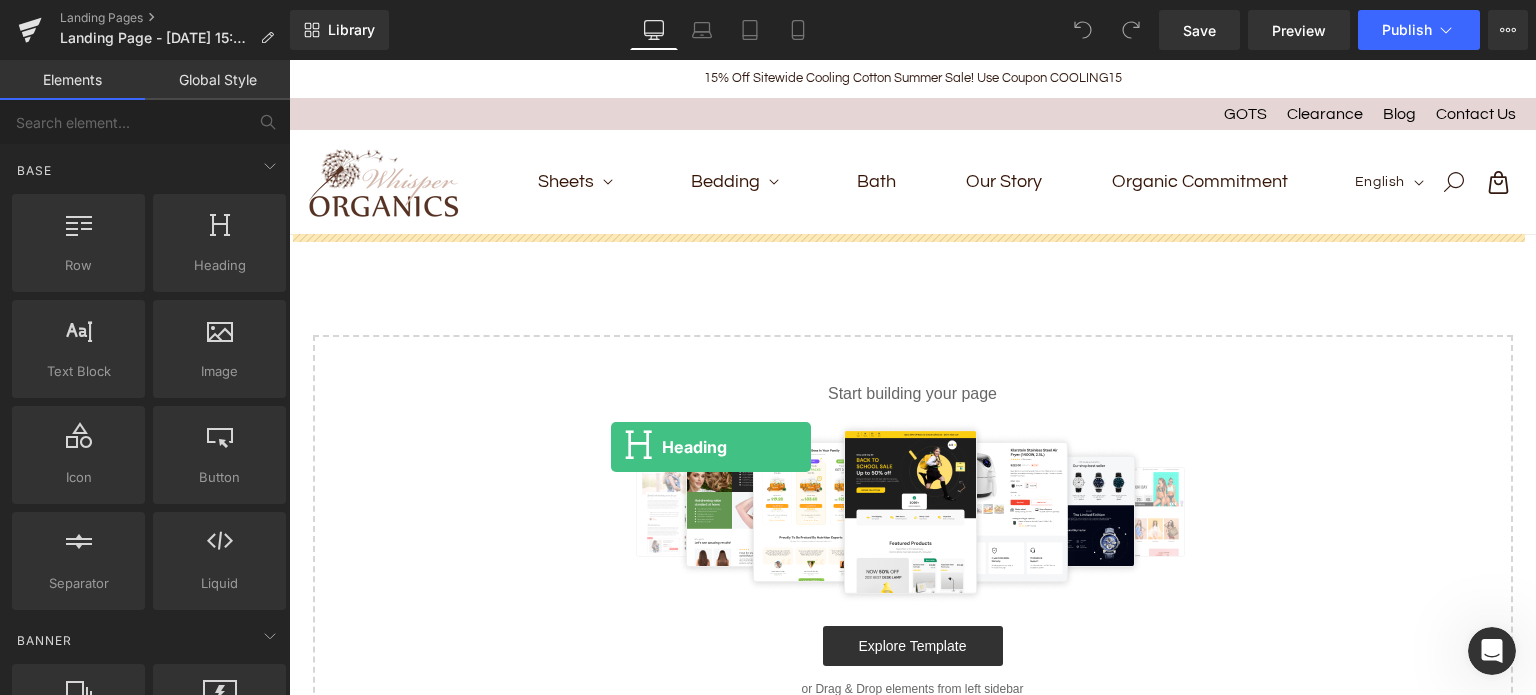 drag, startPoint x: 495, startPoint y: 319, endPoint x: 611, endPoint y: 447, distance: 172.74258 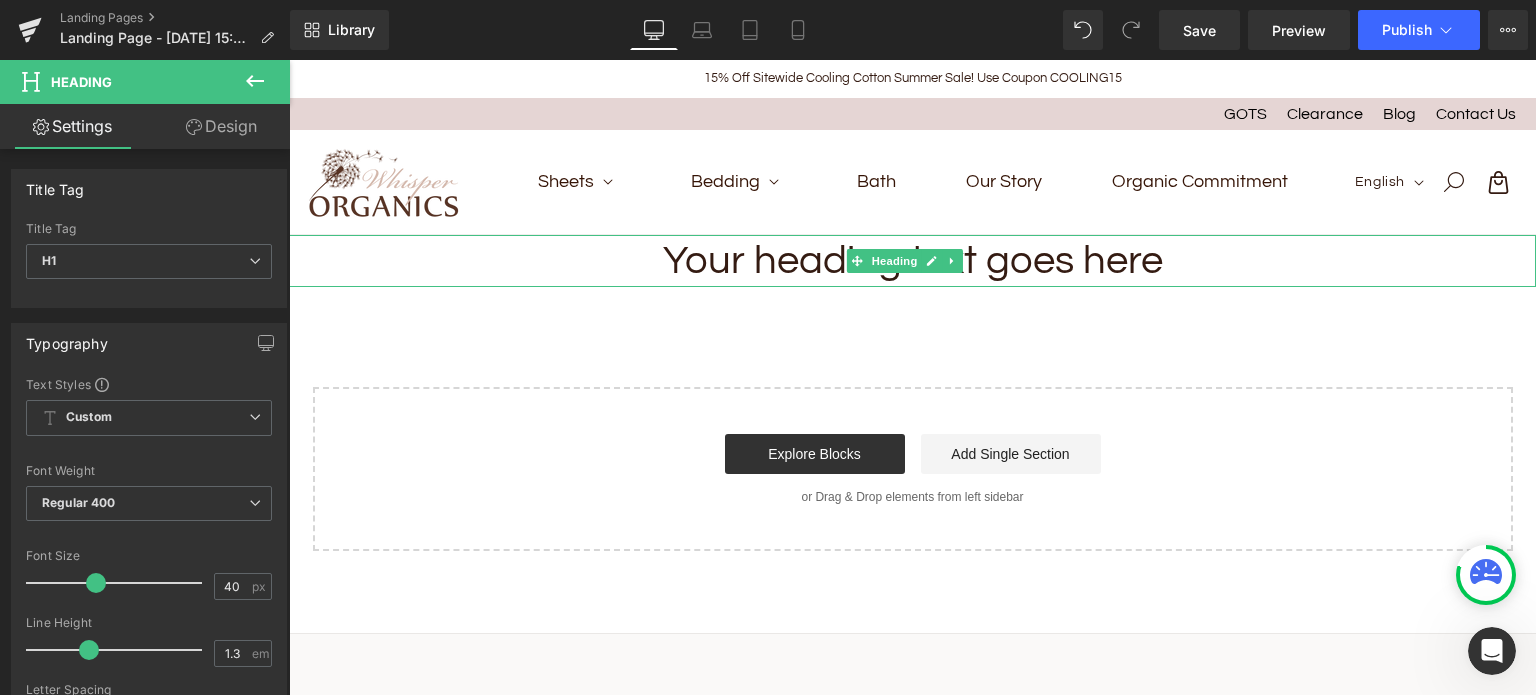 click on "Your heading text goes here" at bounding box center (912, 261) 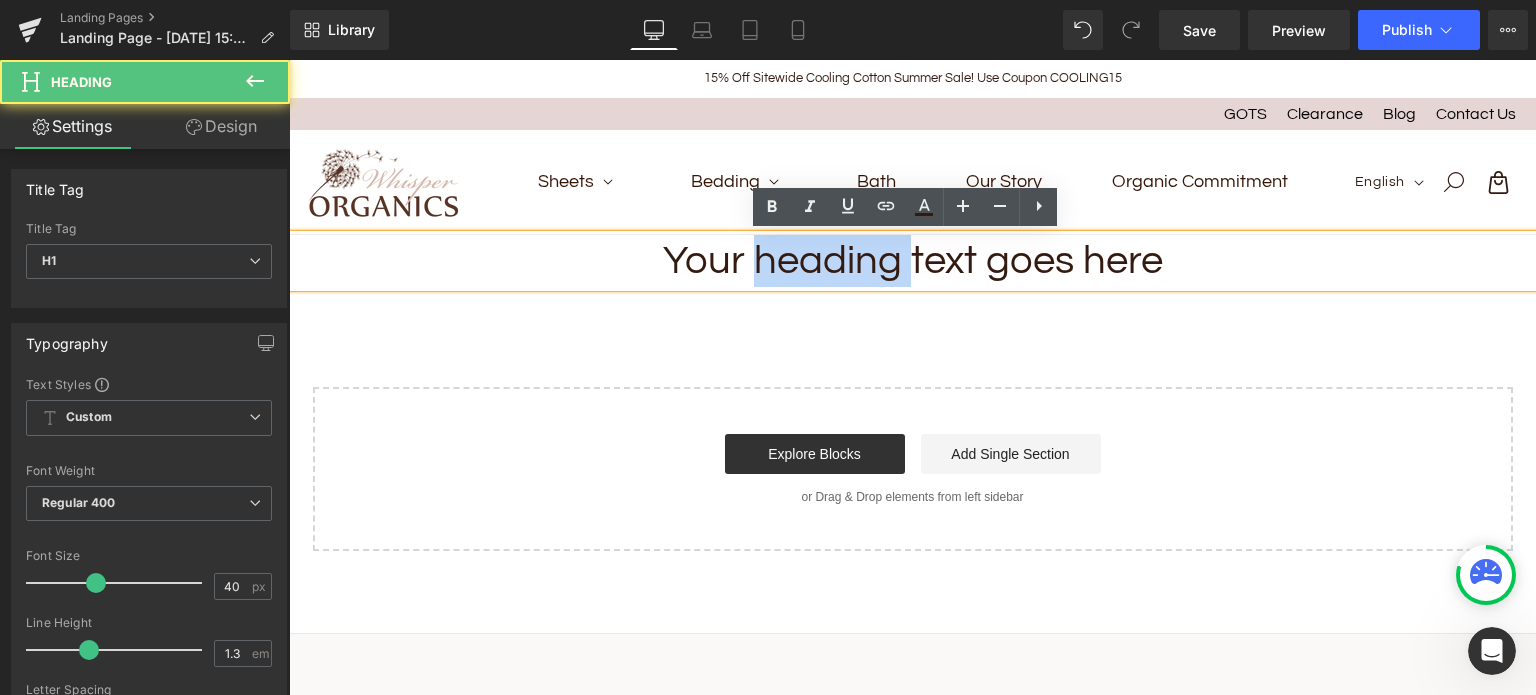 click on "Your heading text goes here" at bounding box center (912, 261) 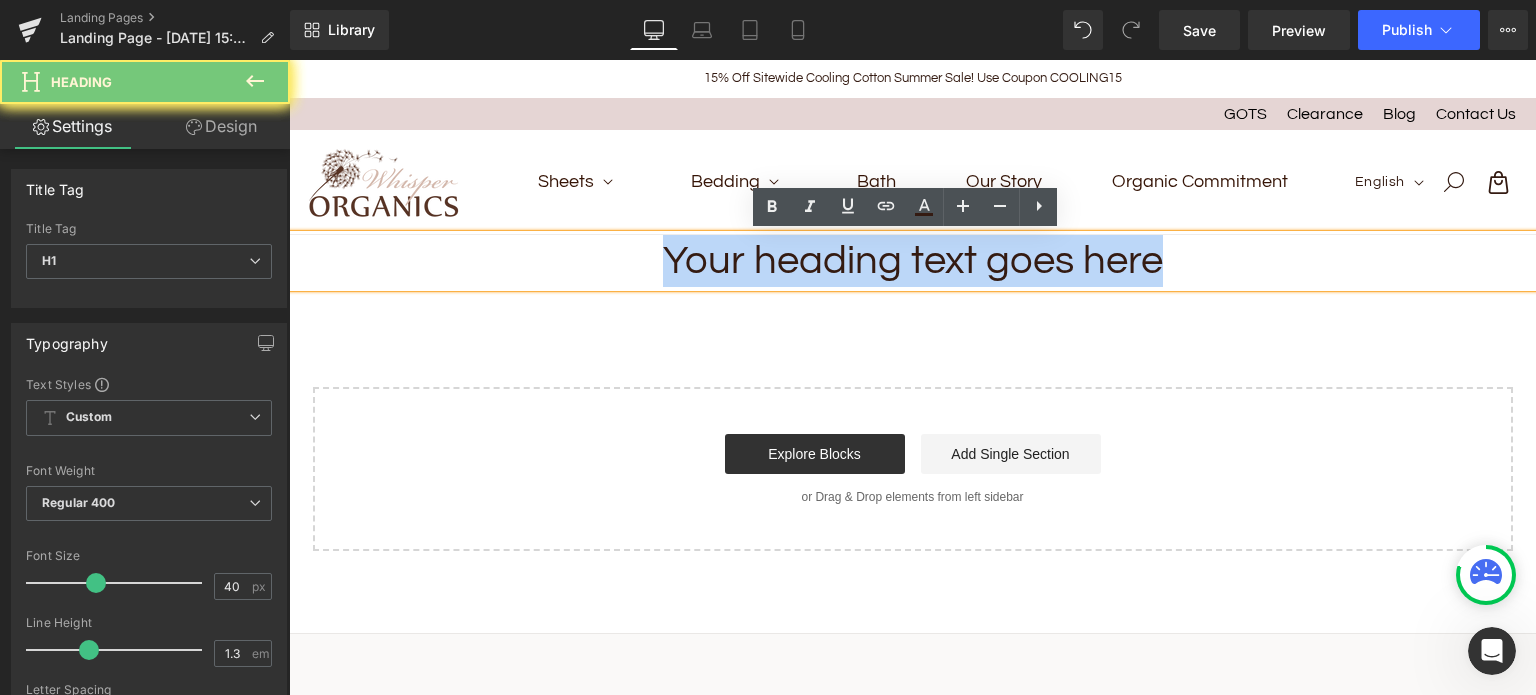 click on "Your heading text goes here" at bounding box center [912, 261] 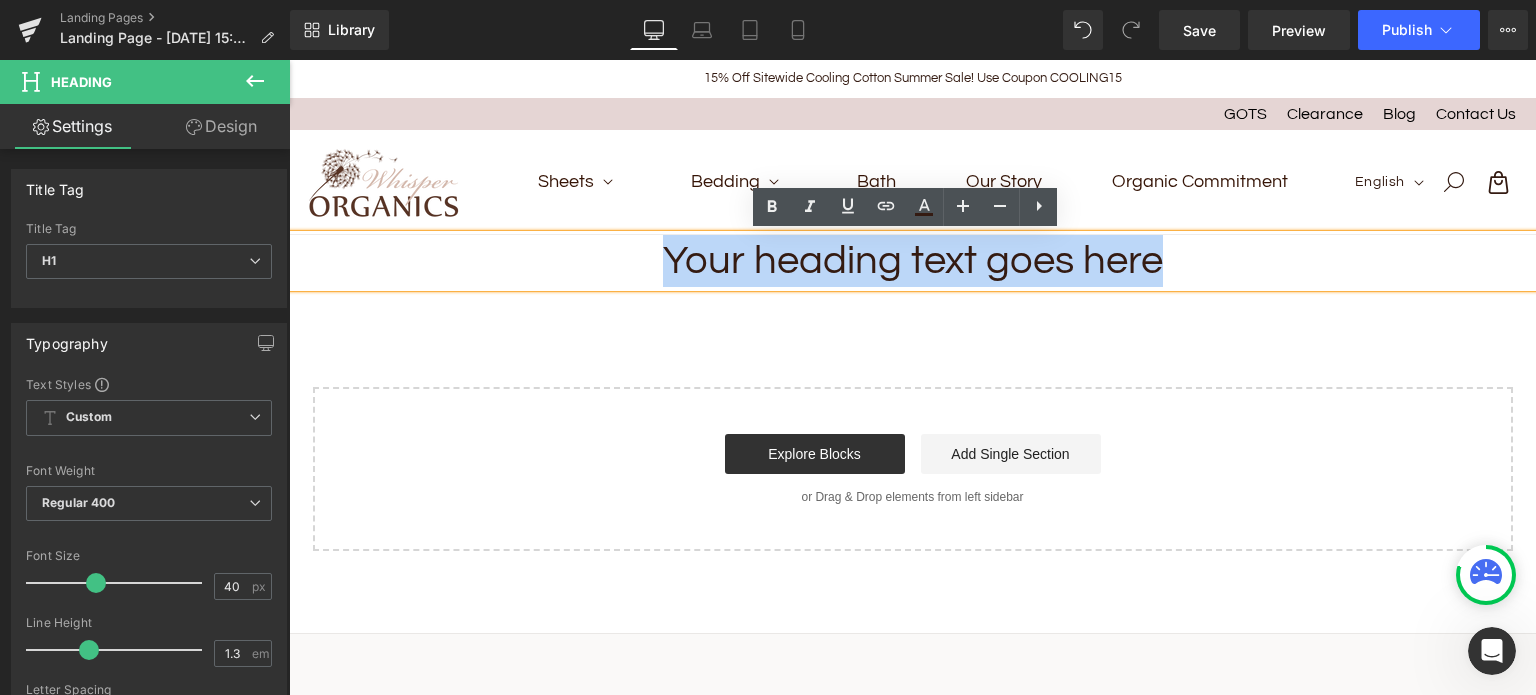 click on "Your heading text goes here" at bounding box center [912, 261] 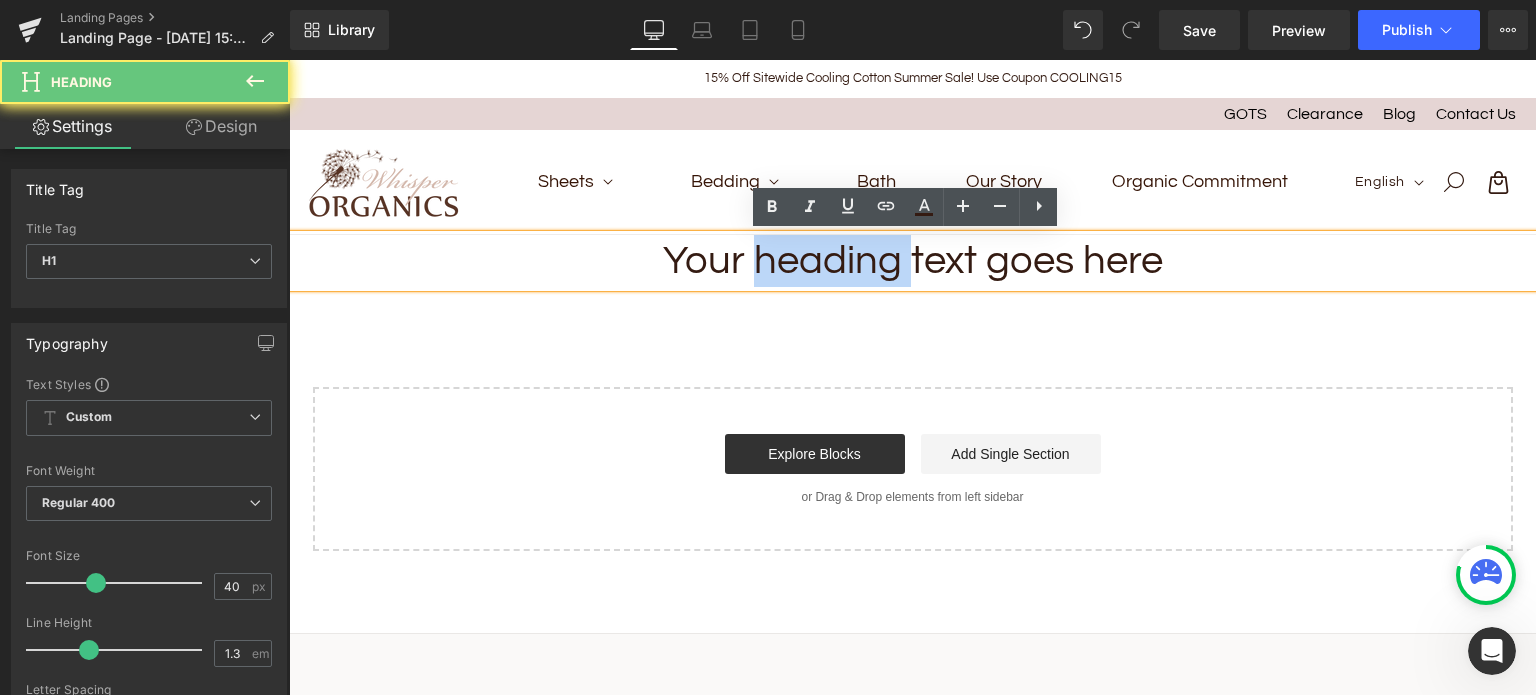 click on "Your heading text goes here" at bounding box center (912, 261) 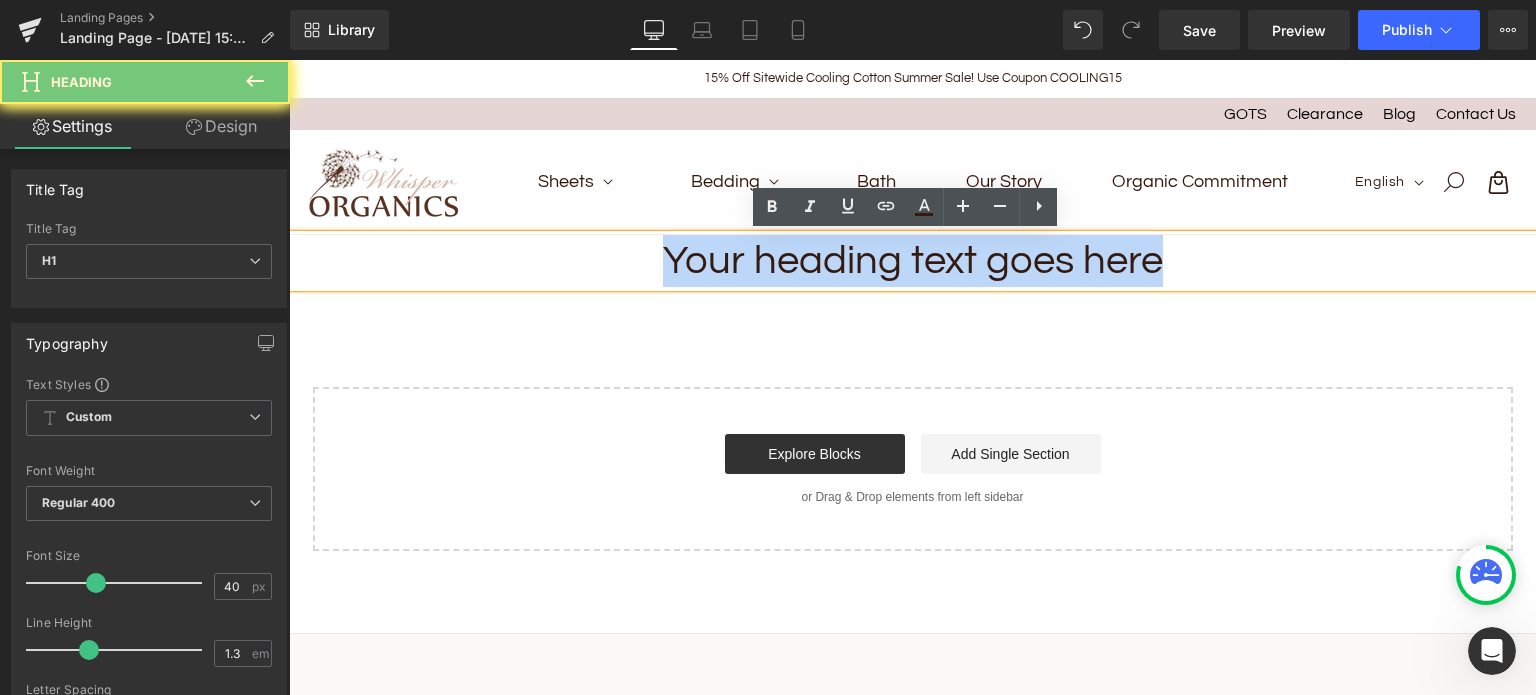 click on "Your heading text goes here" at bounding box center (912, 261) 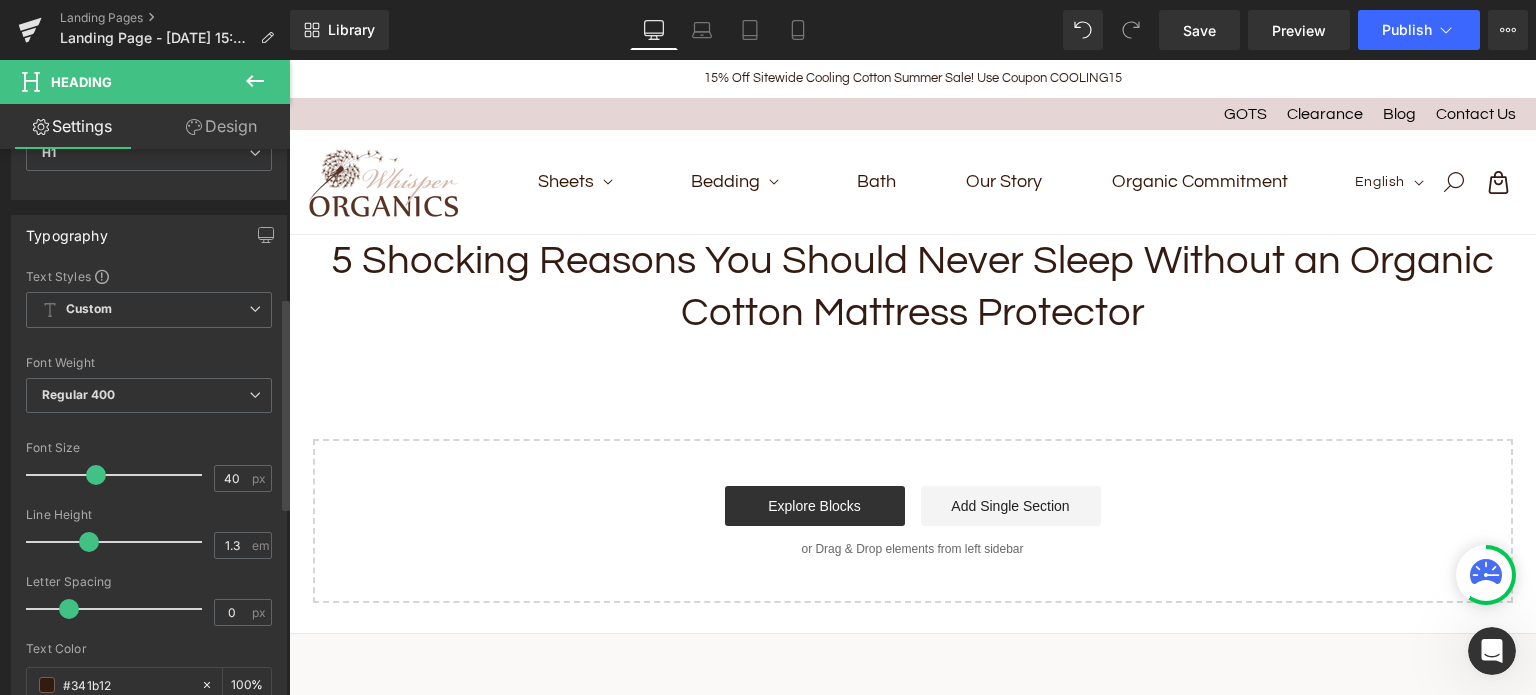 scroll, scrollTop: 0, scrollLeft: 0, axis: both 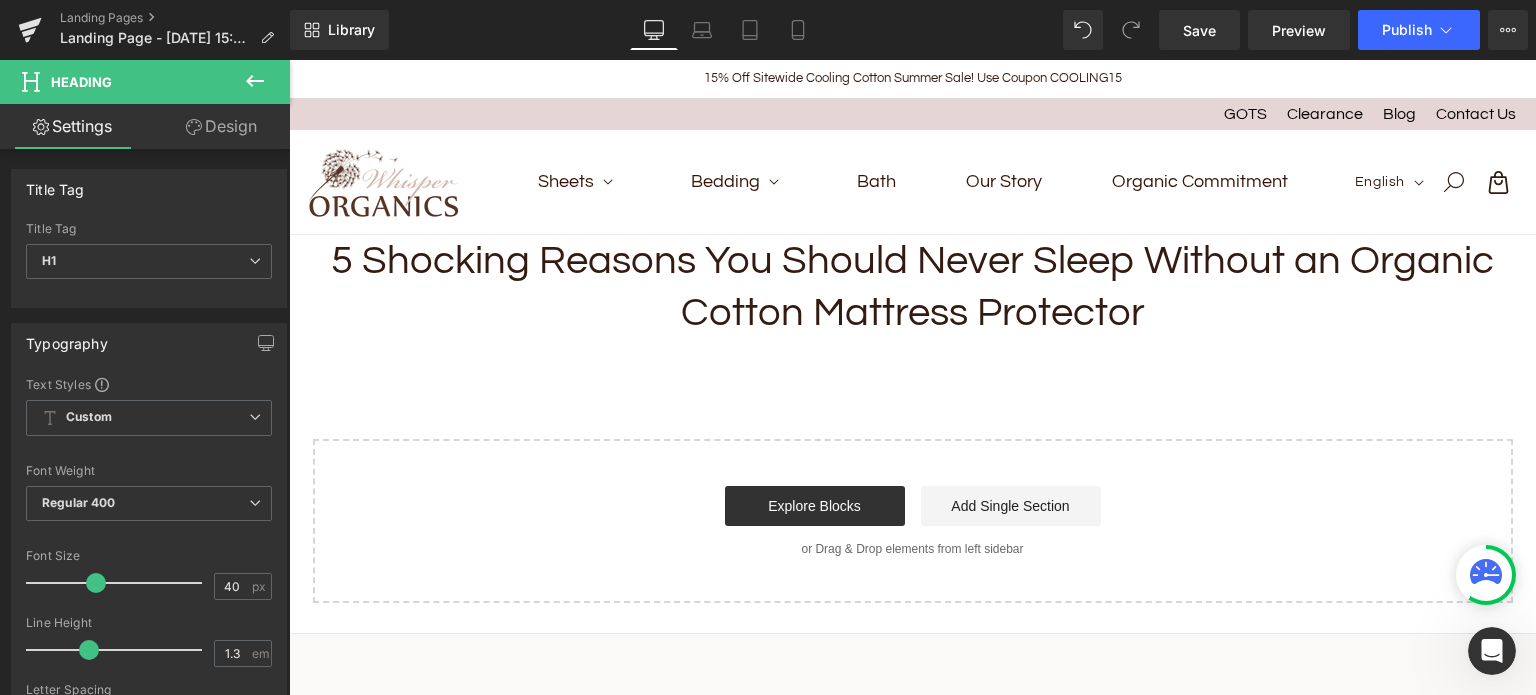 click on "Design" at bounding box center (221, 126) 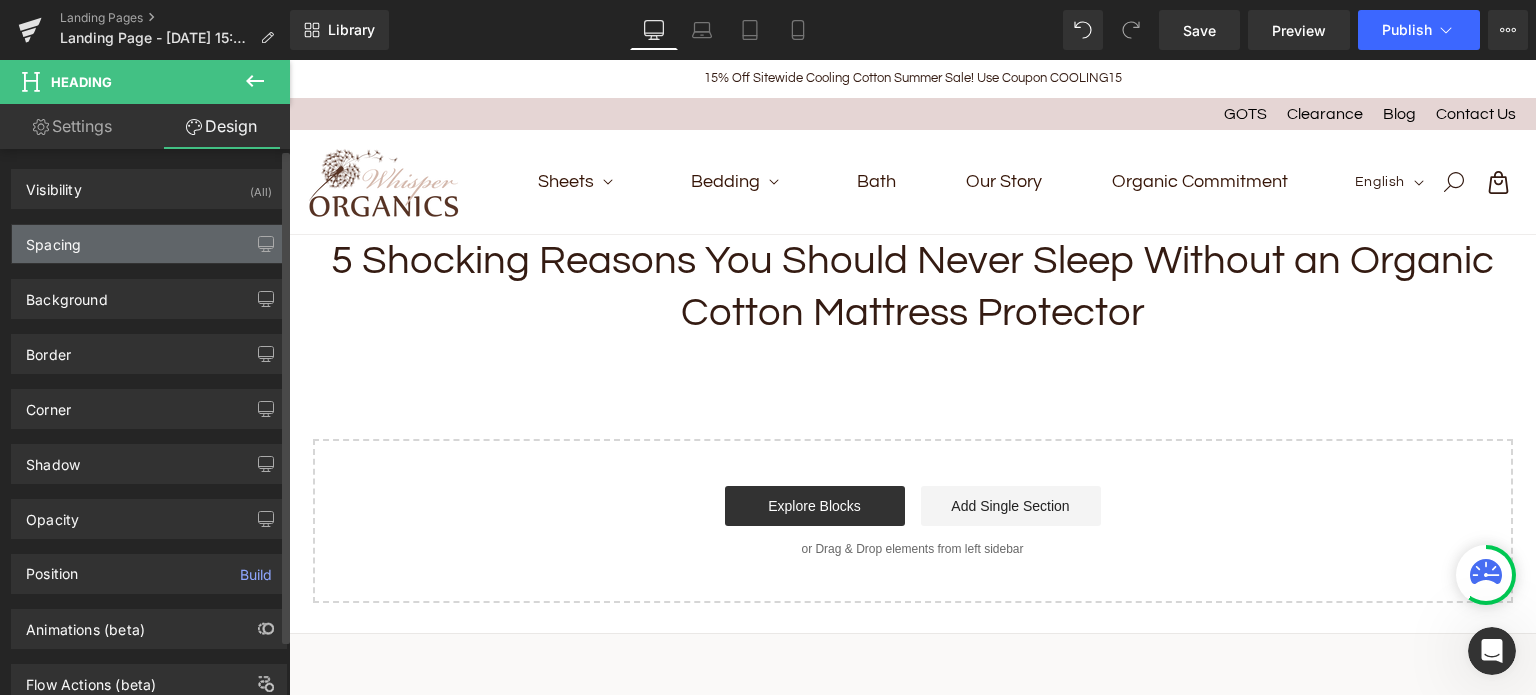 click on "Spacing" at bounding box center (149, 244) 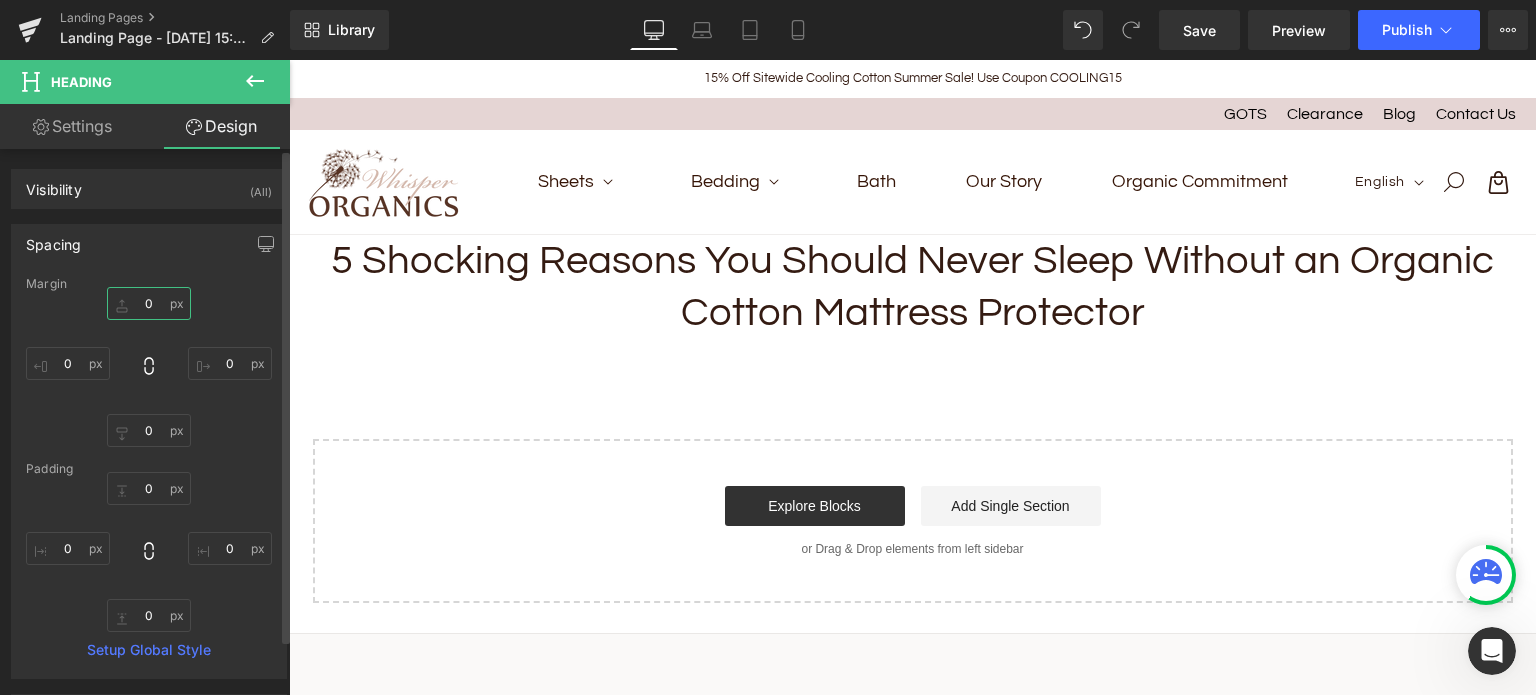 click on "0" at bounding box center [149, 303] 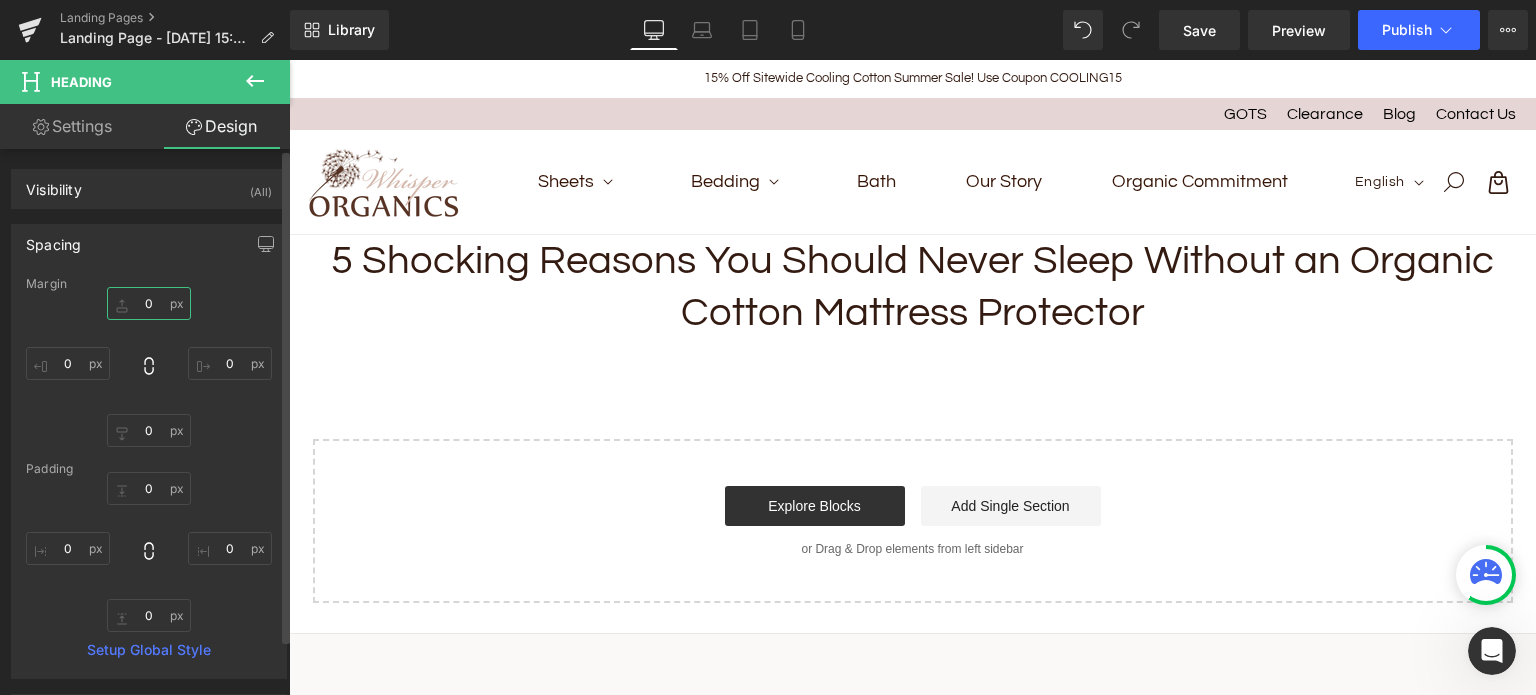 click on "0" at bounding box center (149, 303) 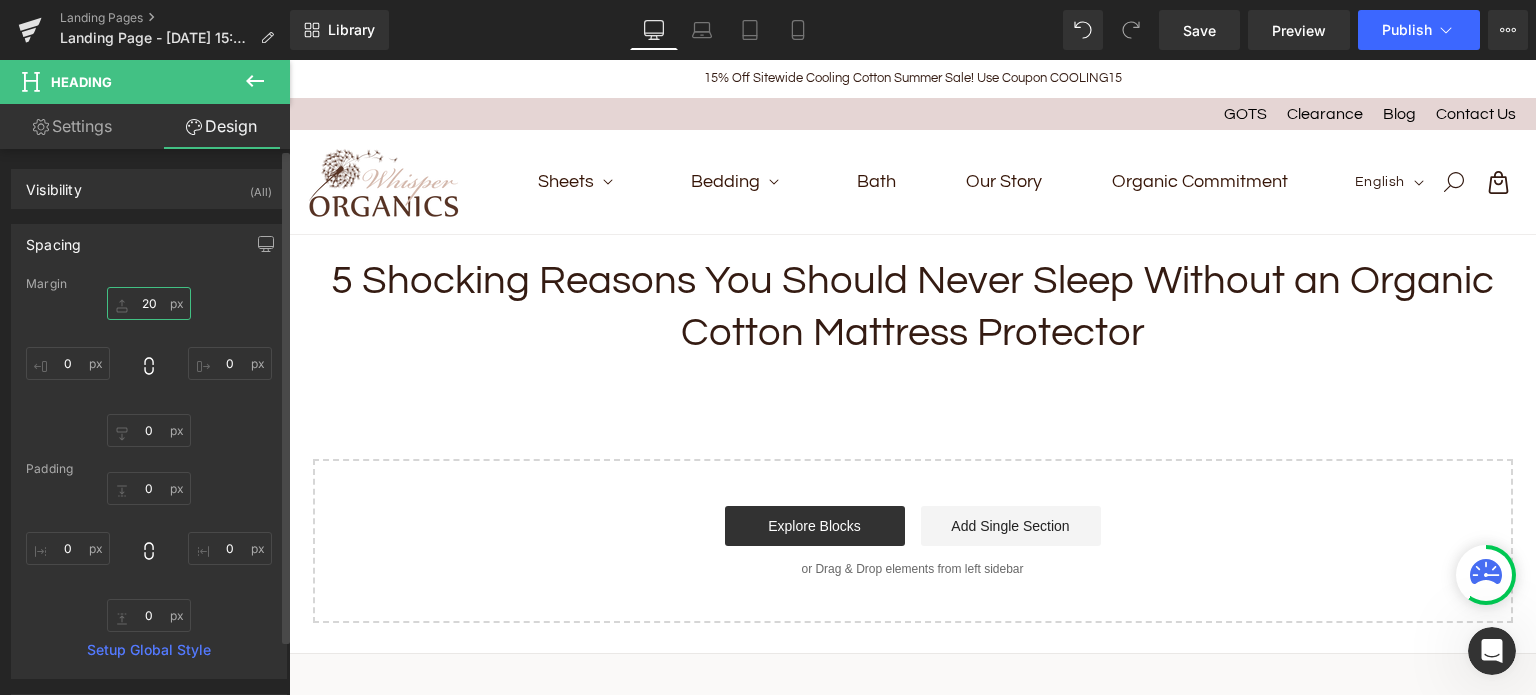 click on "20" at bounding box center (149, 303) 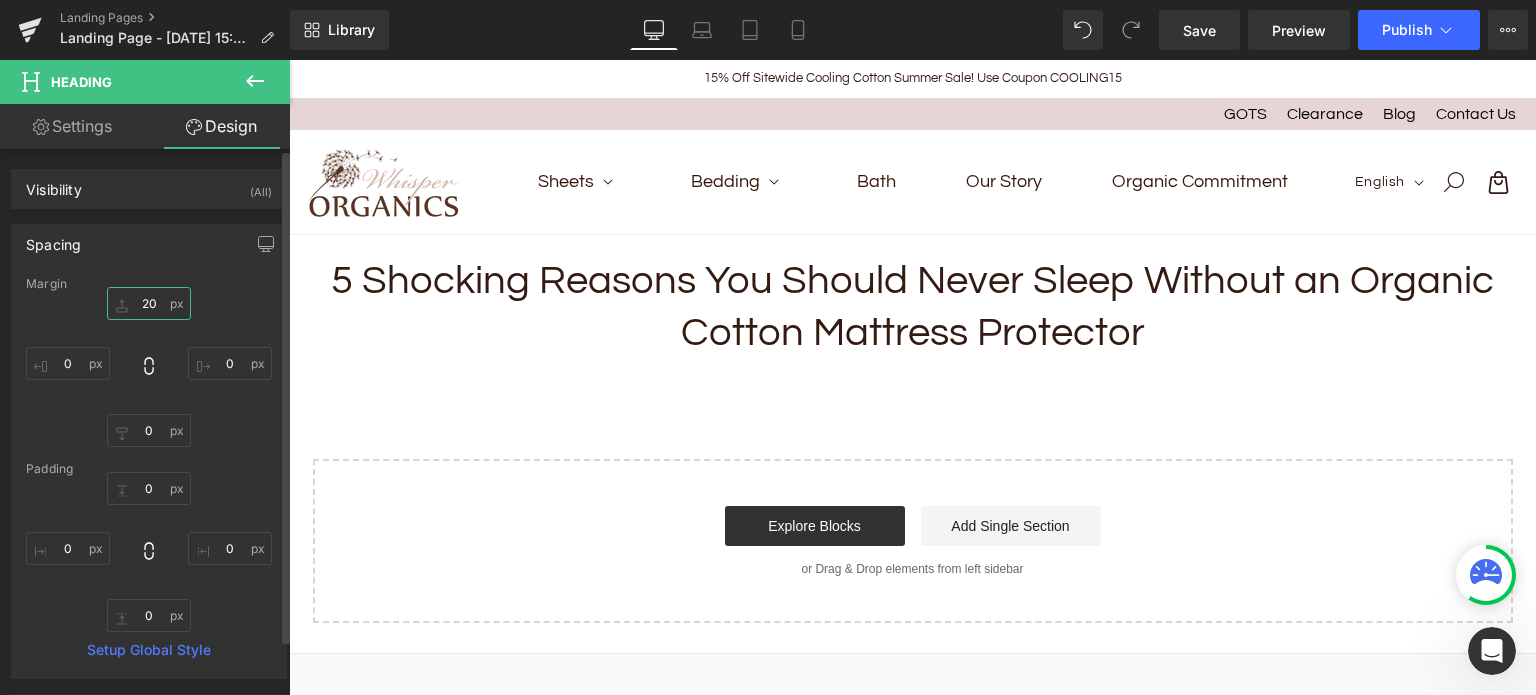click on "20" at bounding box center [149, 303] 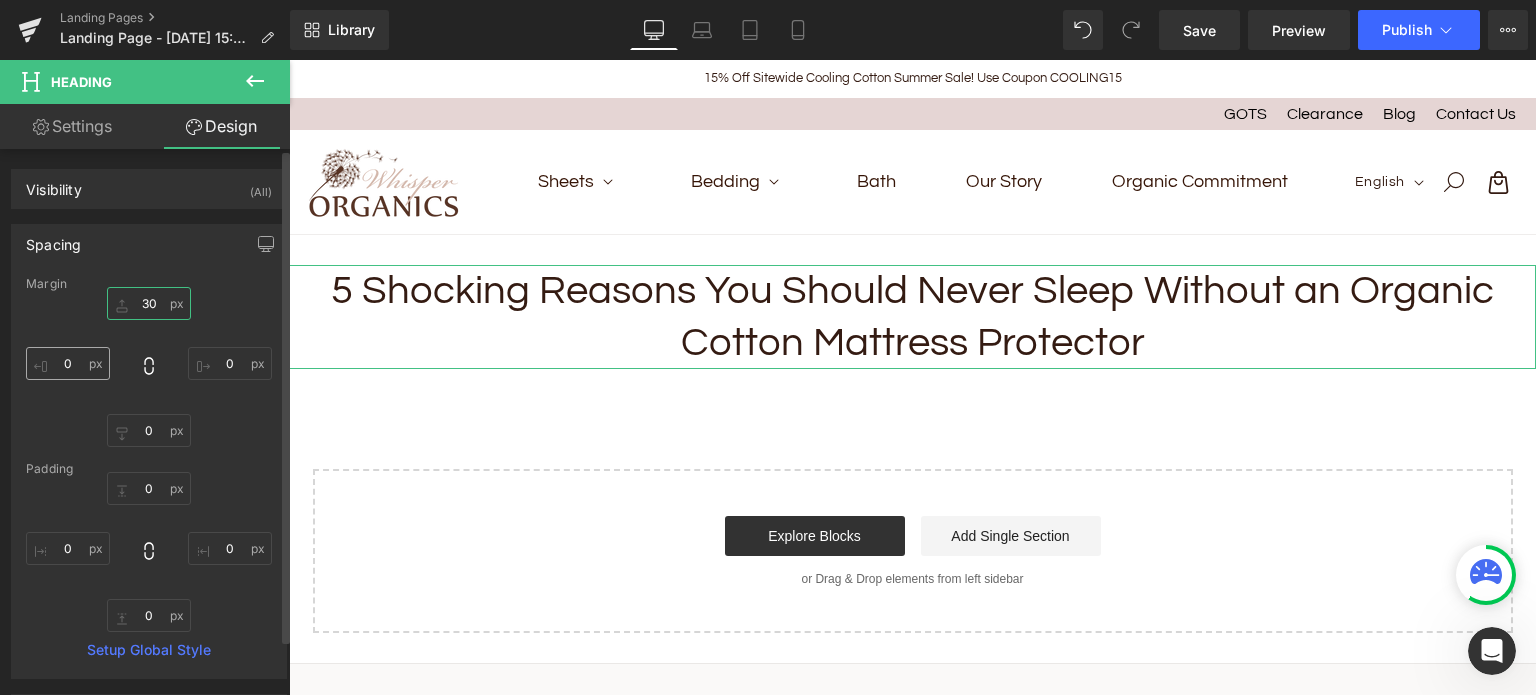 type on "30" 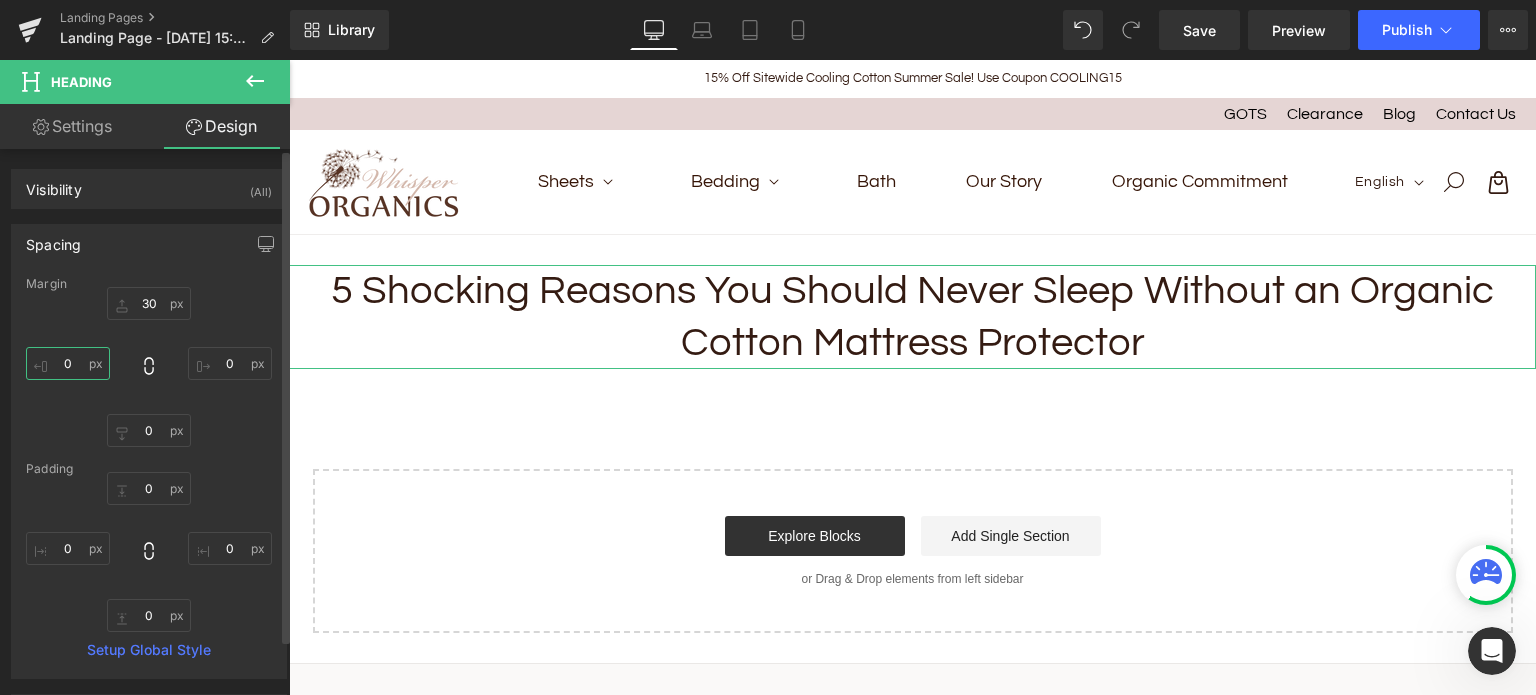 click on "0" at bounding box center [68, 363] 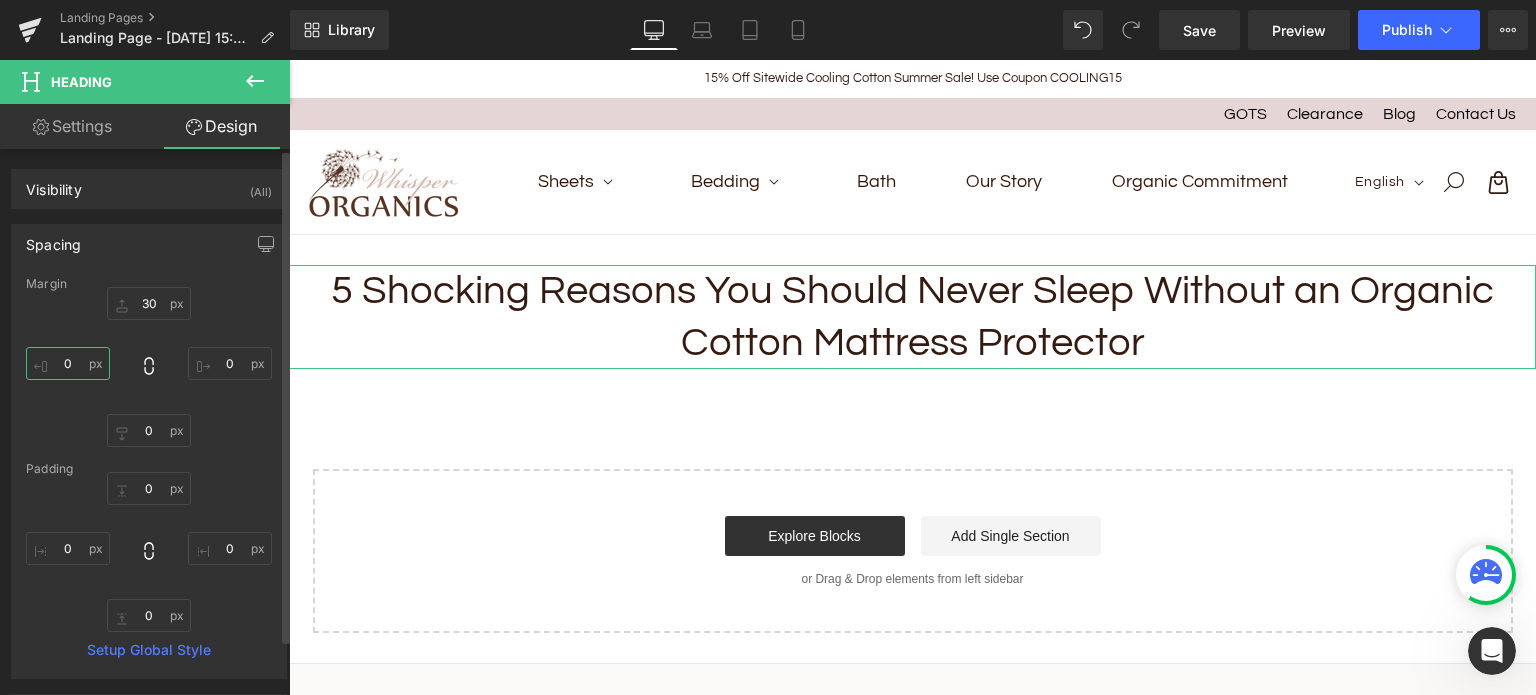 click on "0" at bounding box center (68, 363) 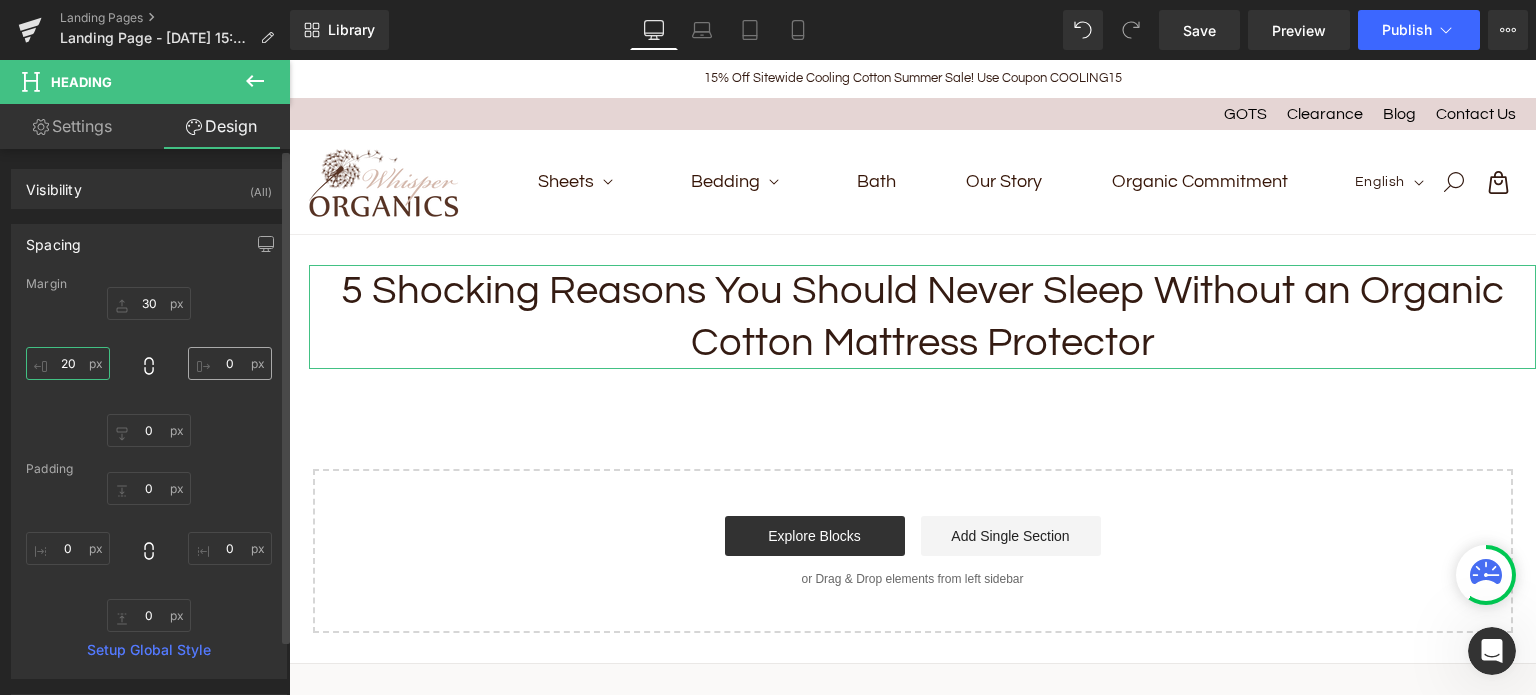 type on "20" 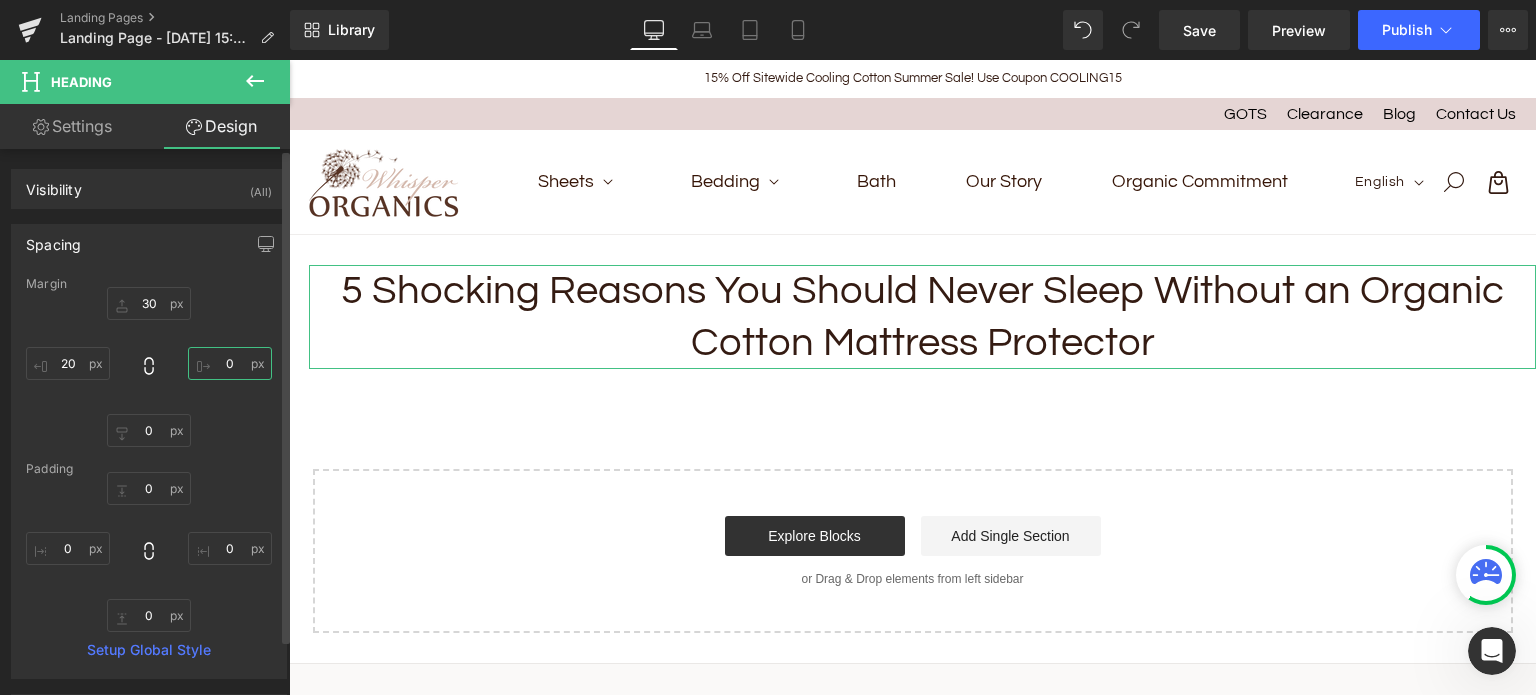 click on "0" at bounding box center (230, 363) 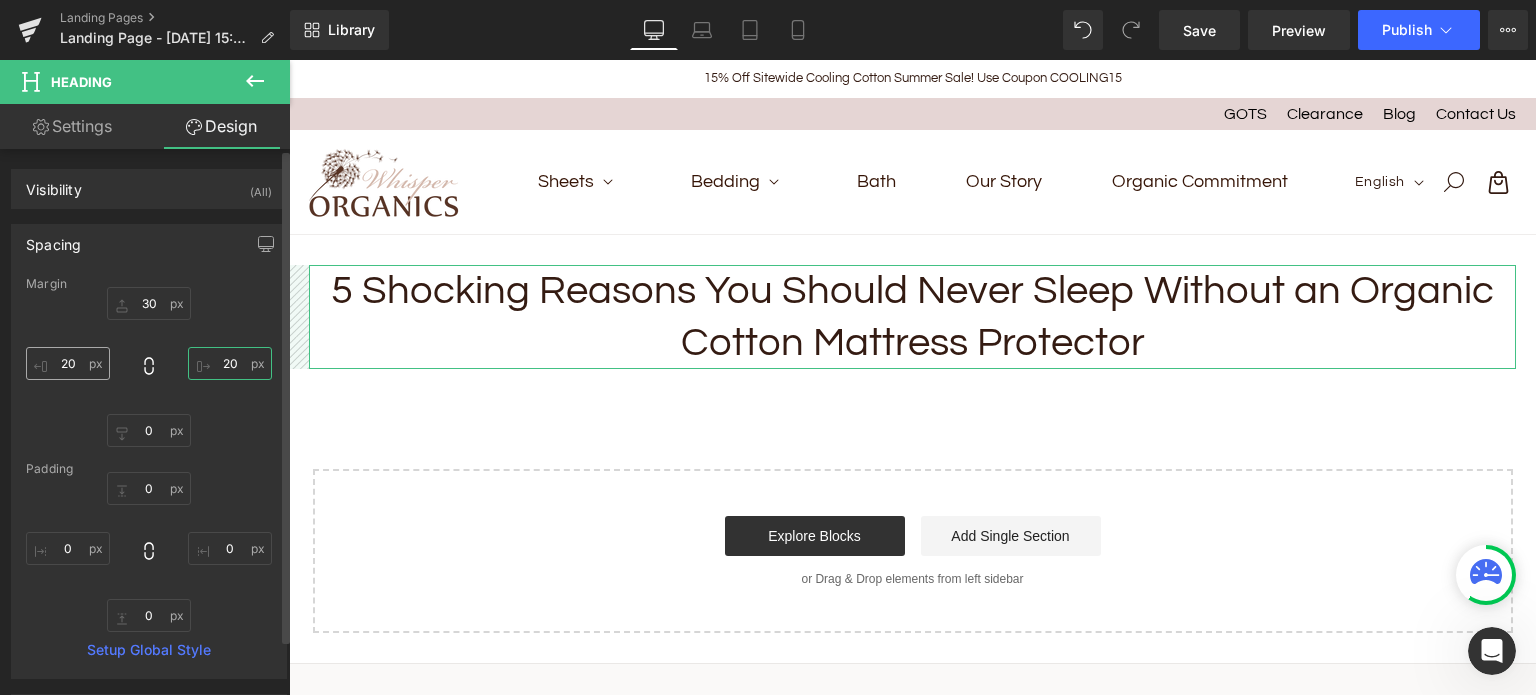 type on "20" 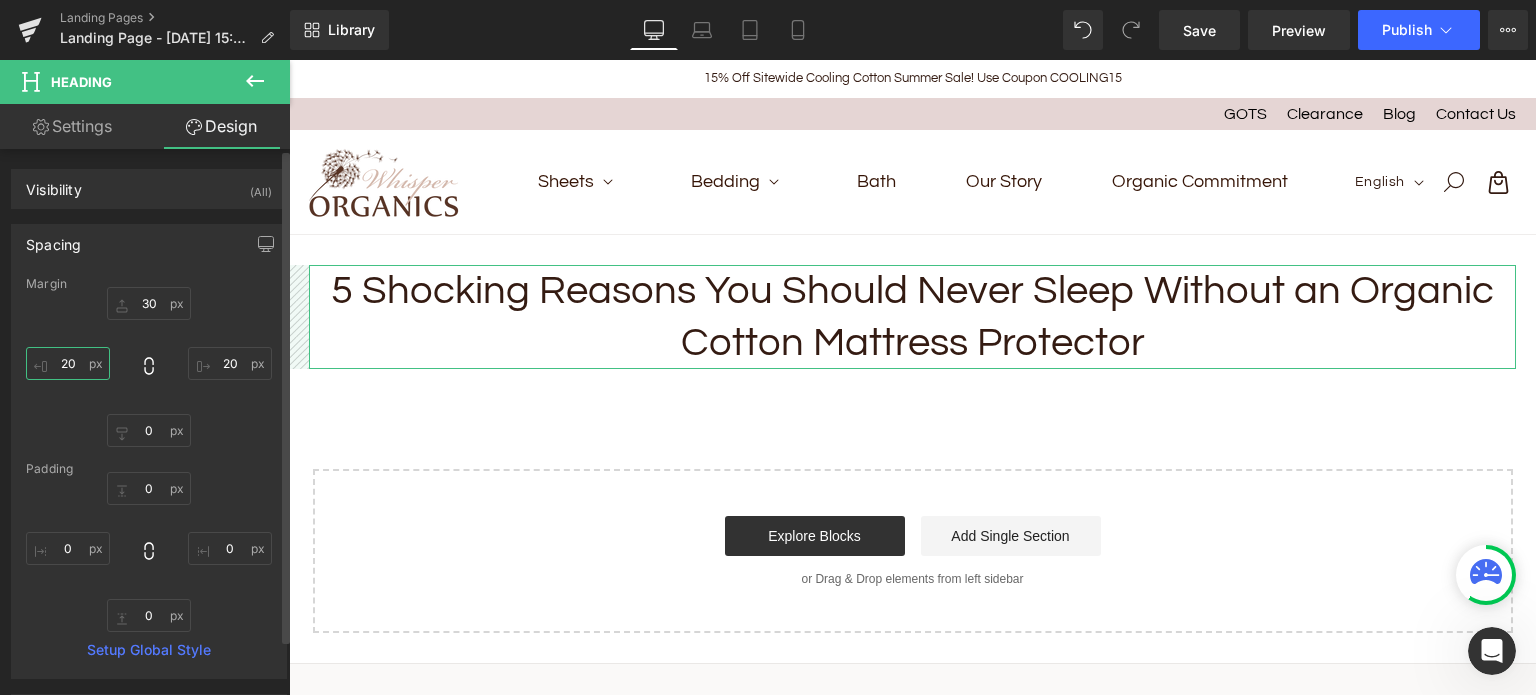 click on "20" at bounding box center (68, 363) 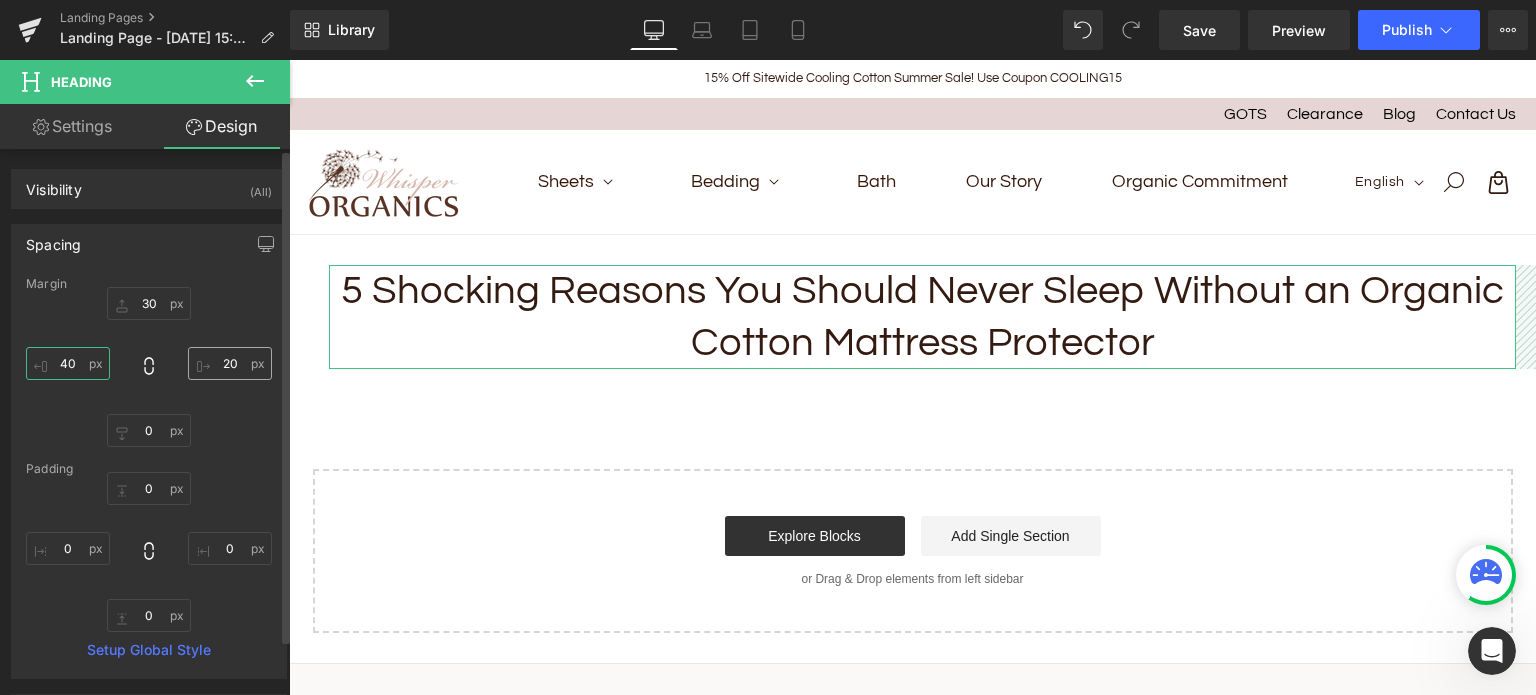 type on "40" 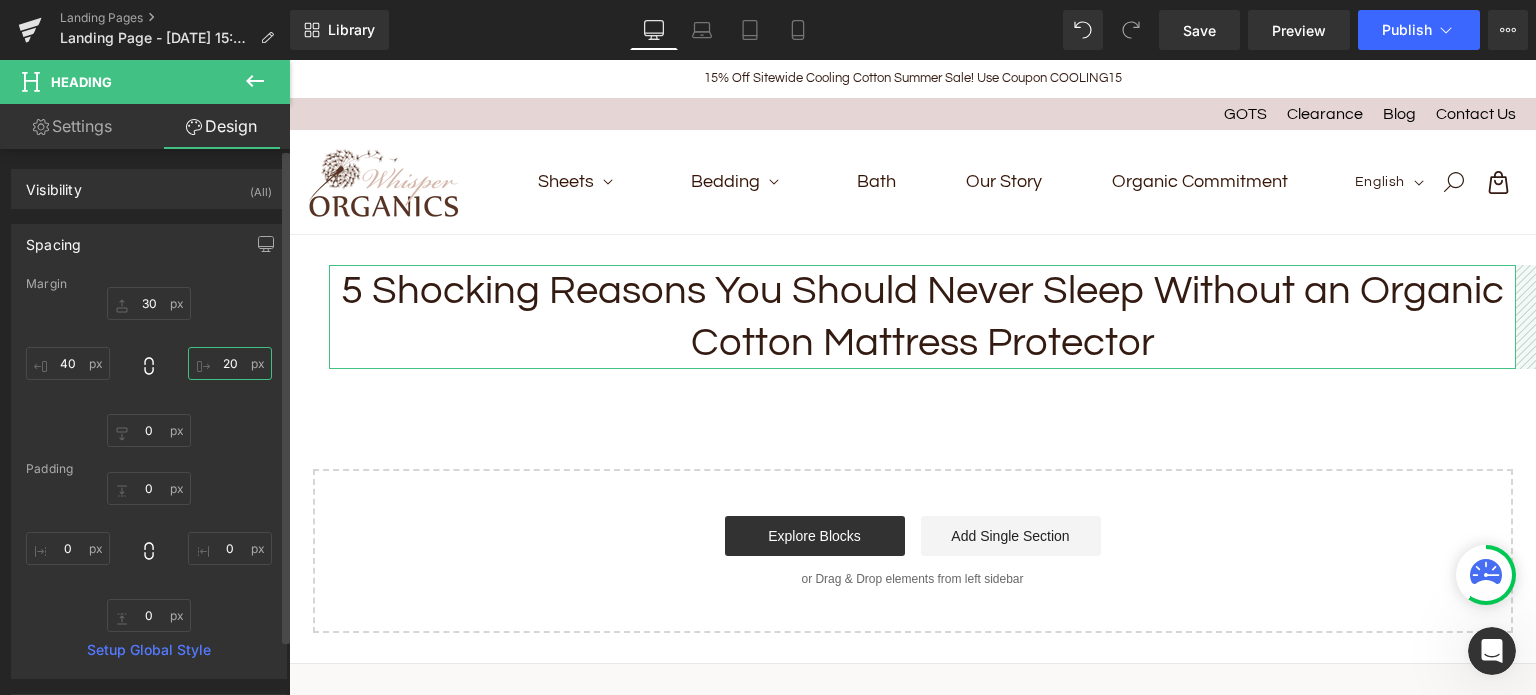 click on "20" at bounding box center (230, 363) 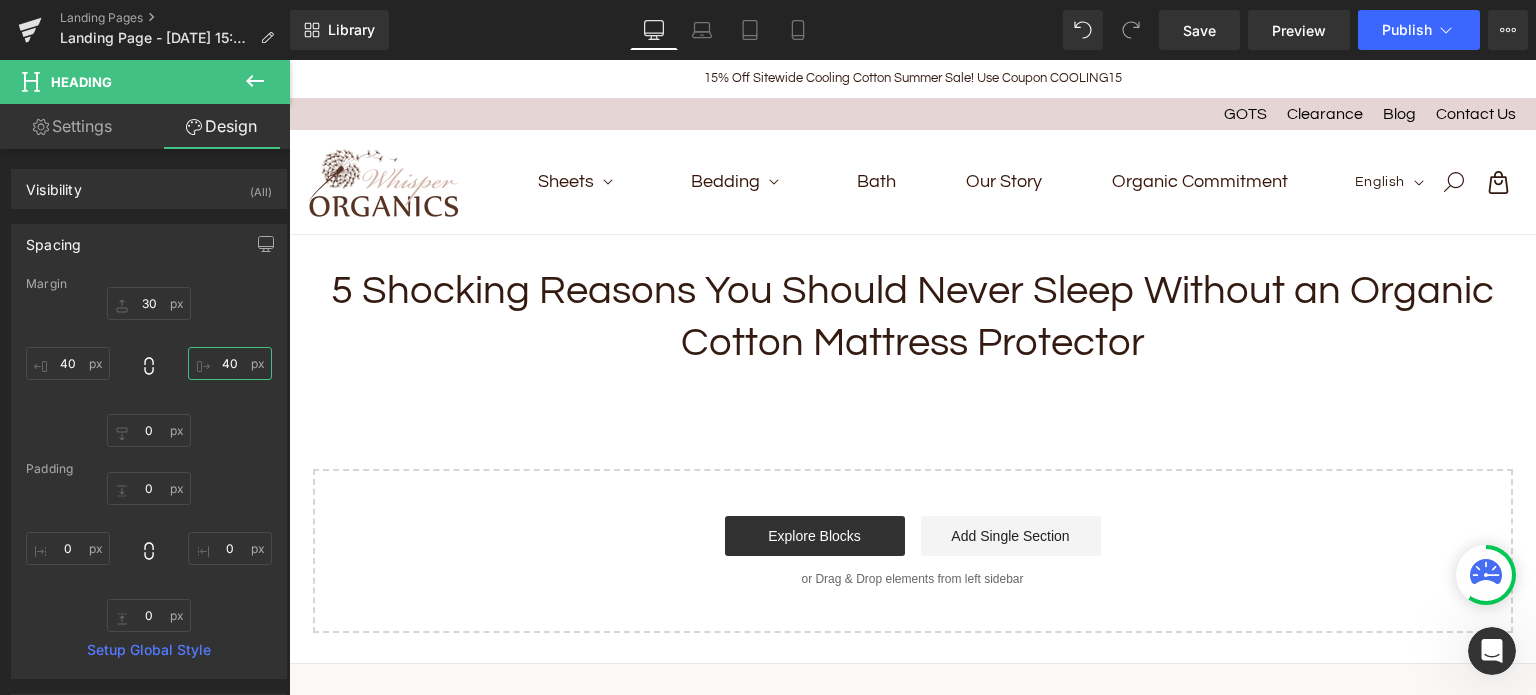 type on "40" 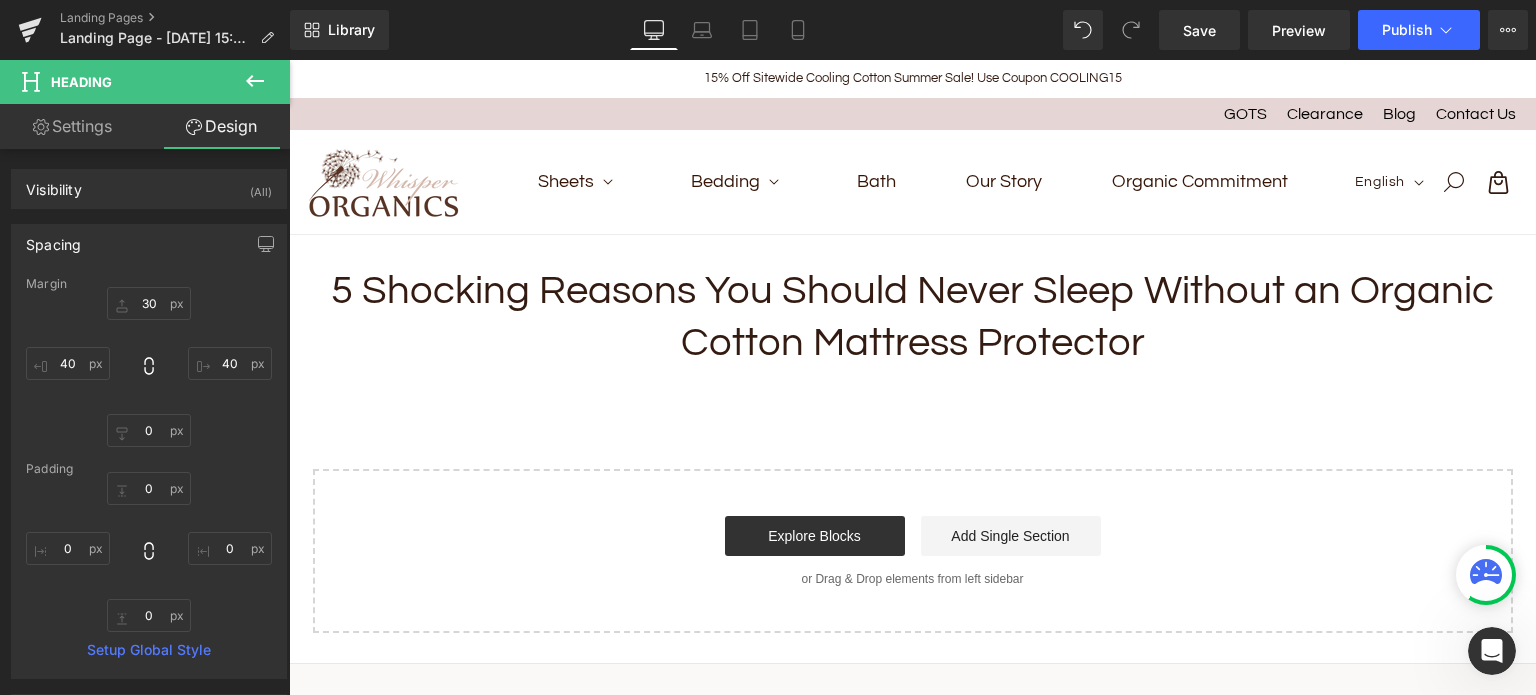 click 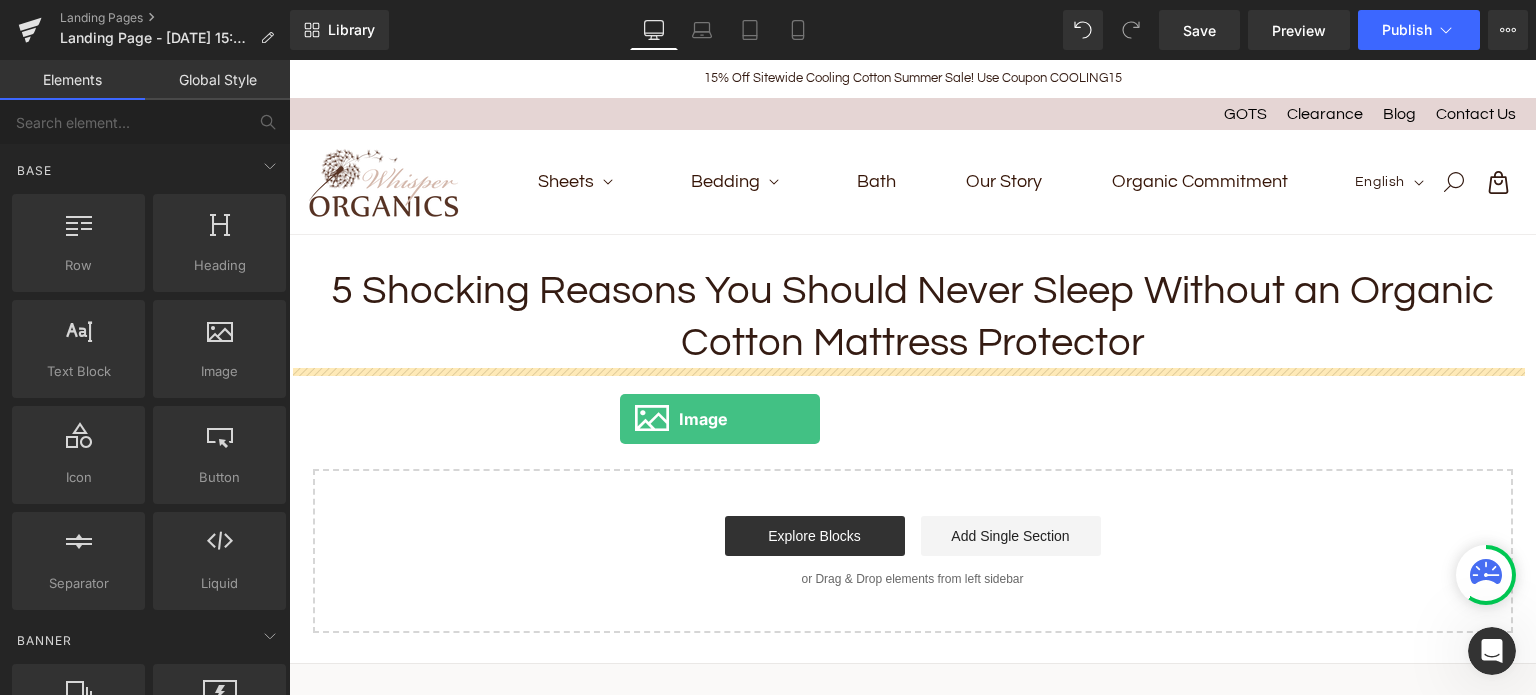 drag, startPoint x: 477, startPoint y: 403, endPoint x: 620, endPoint y: 417, distance: 143.68369 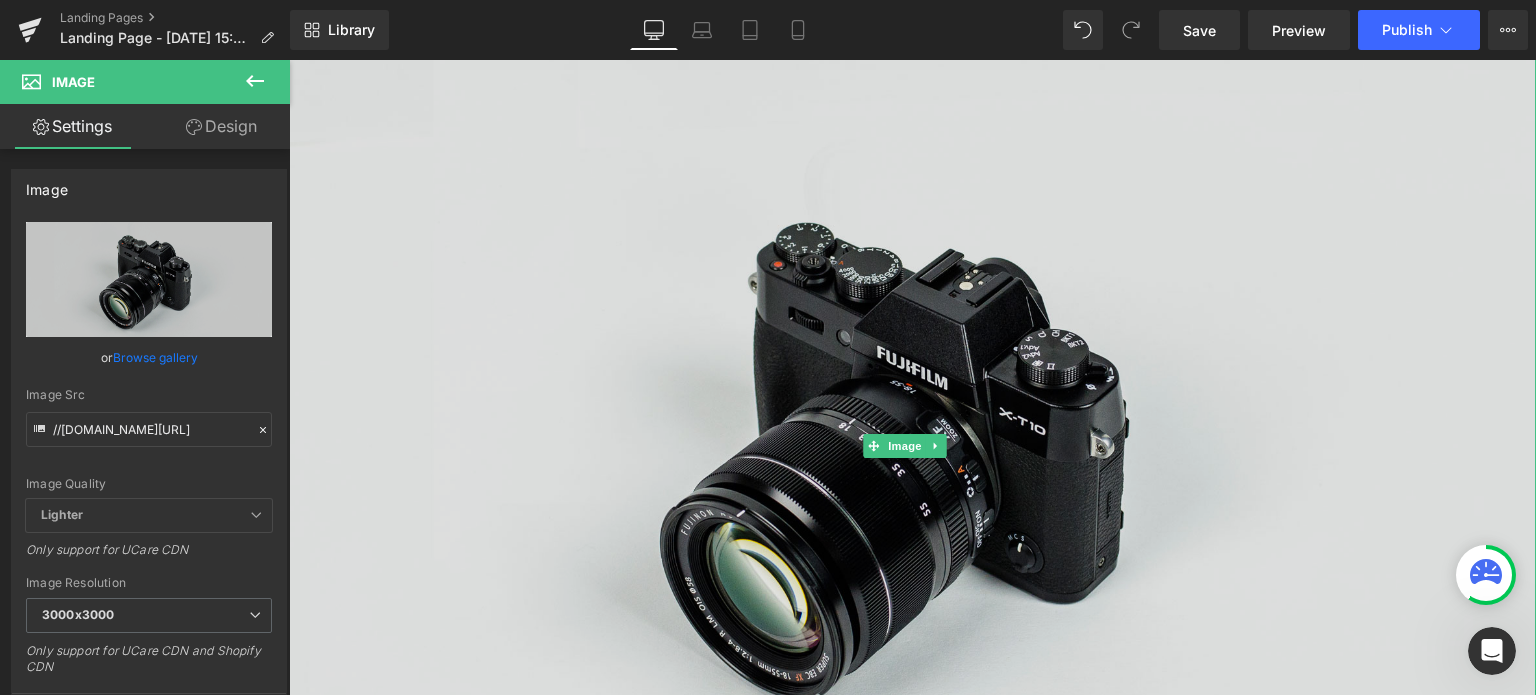 scroll, scrollTop: 338, scrollLeft: 0, axis: vertical 